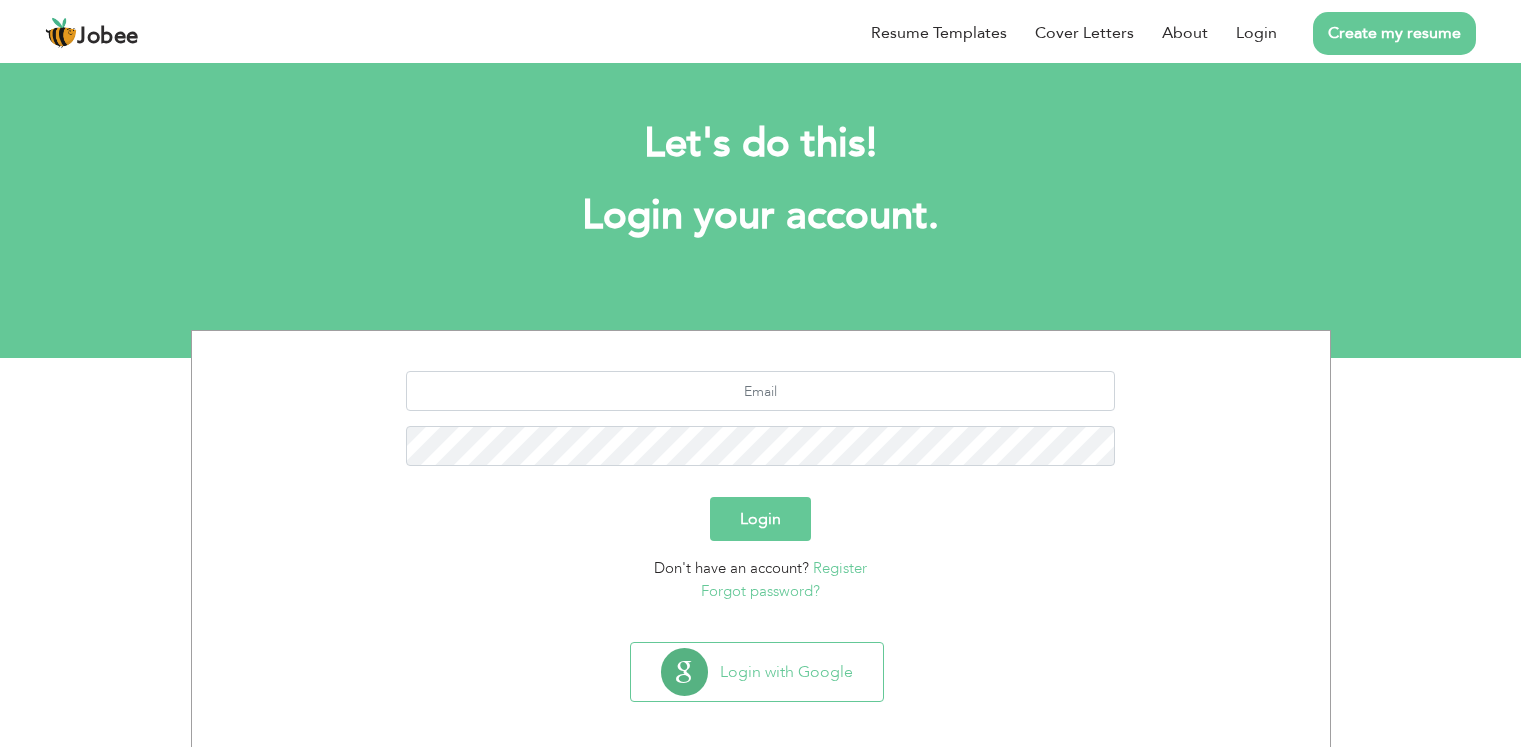 scroll, scrollTop: 0, scrollLeft: 0, axis: both 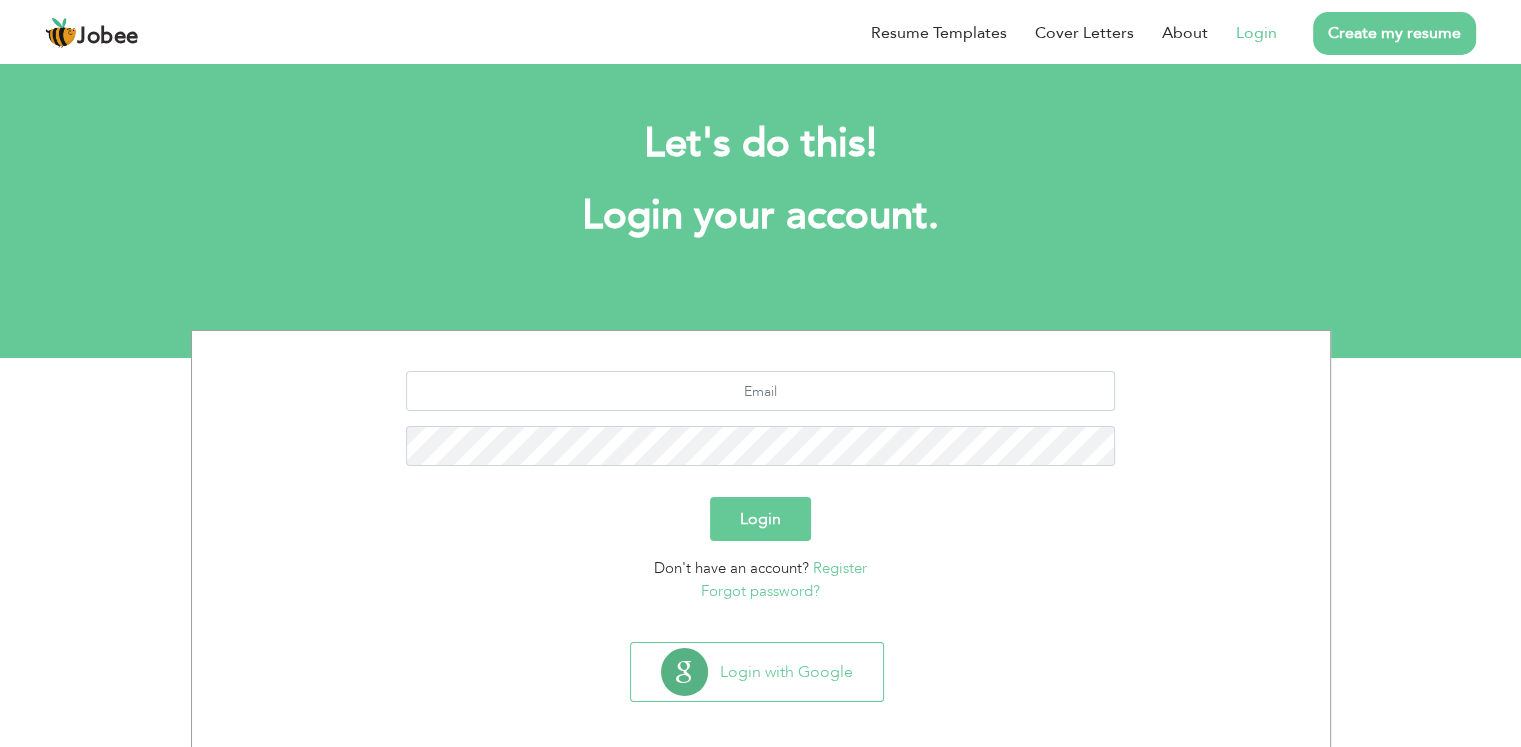 click on "Login" at bounding box center (1256, 33) 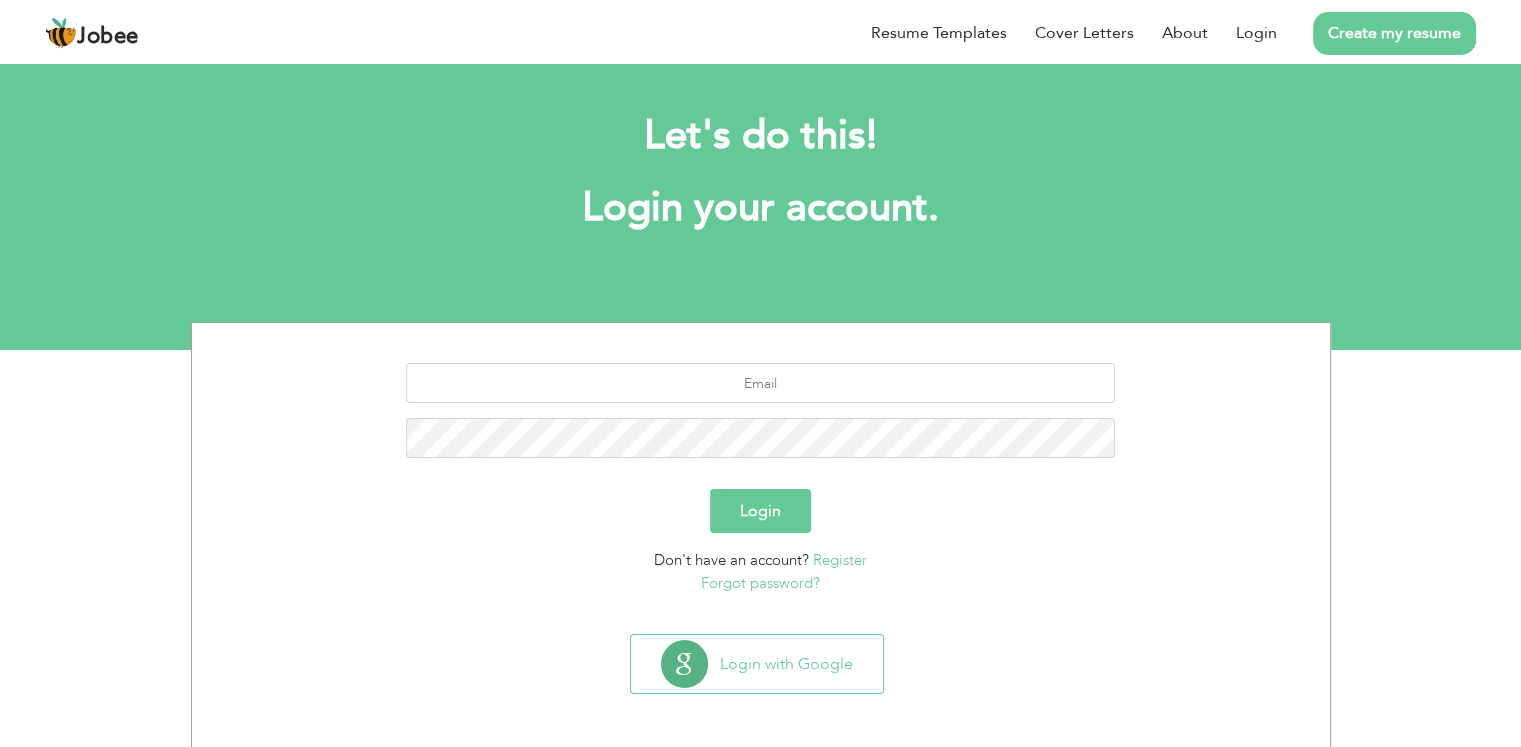 scroll, scrollTop: 11, scrollLeft: 0, axis: vertical 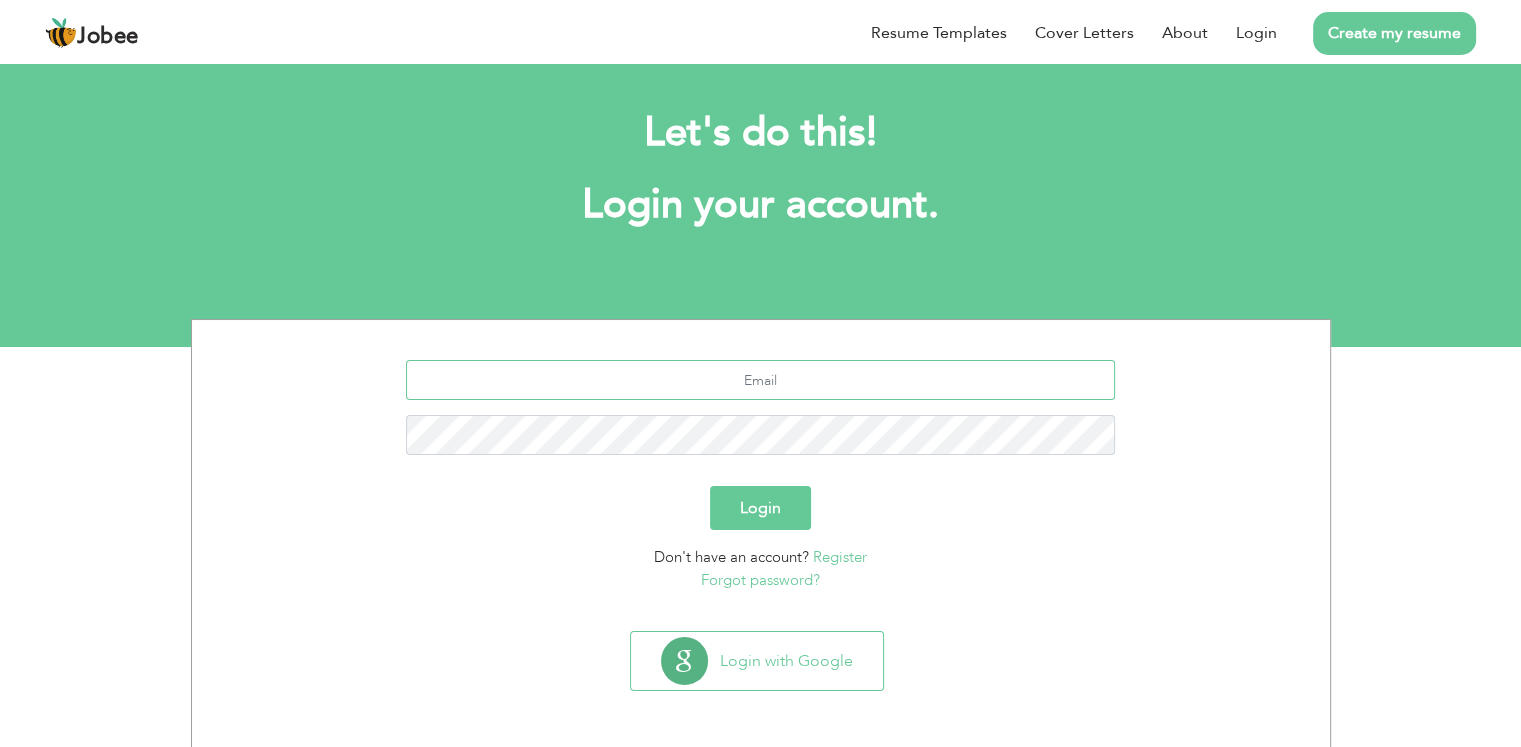 click at bounding box center [760, 380] 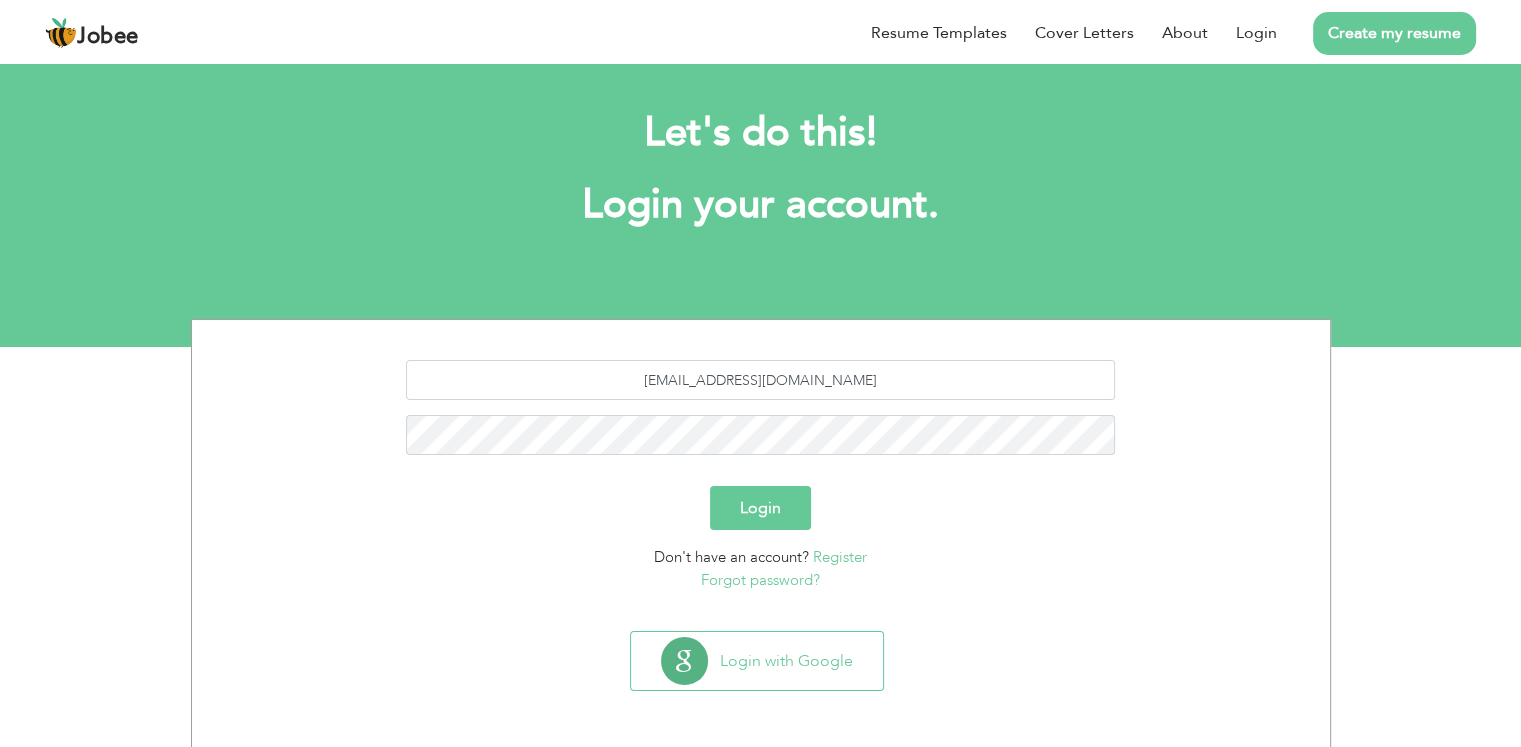click on "Login" at bounding box center [760, 508] 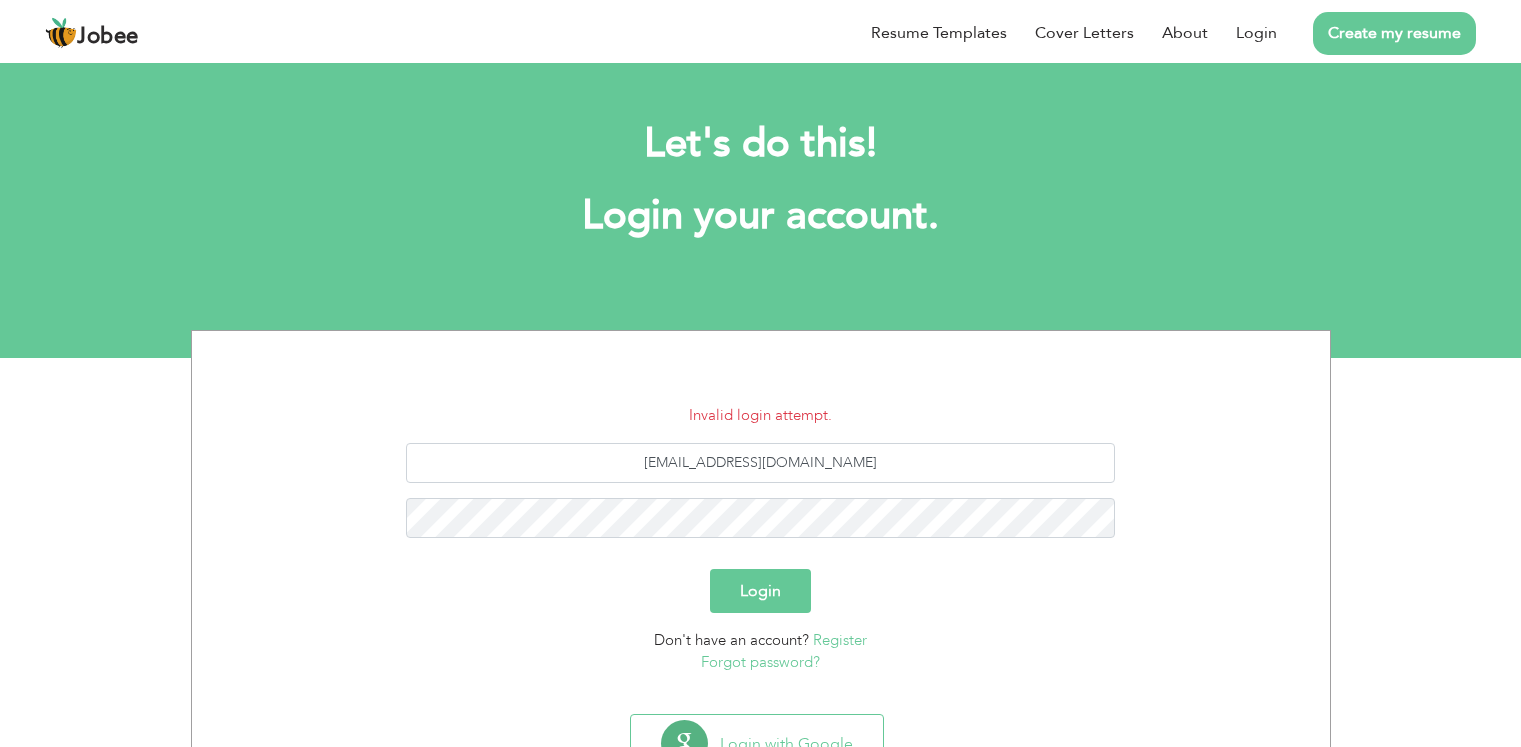 scroll, scrollTop: 0, scrollLeft: 0, axis: both 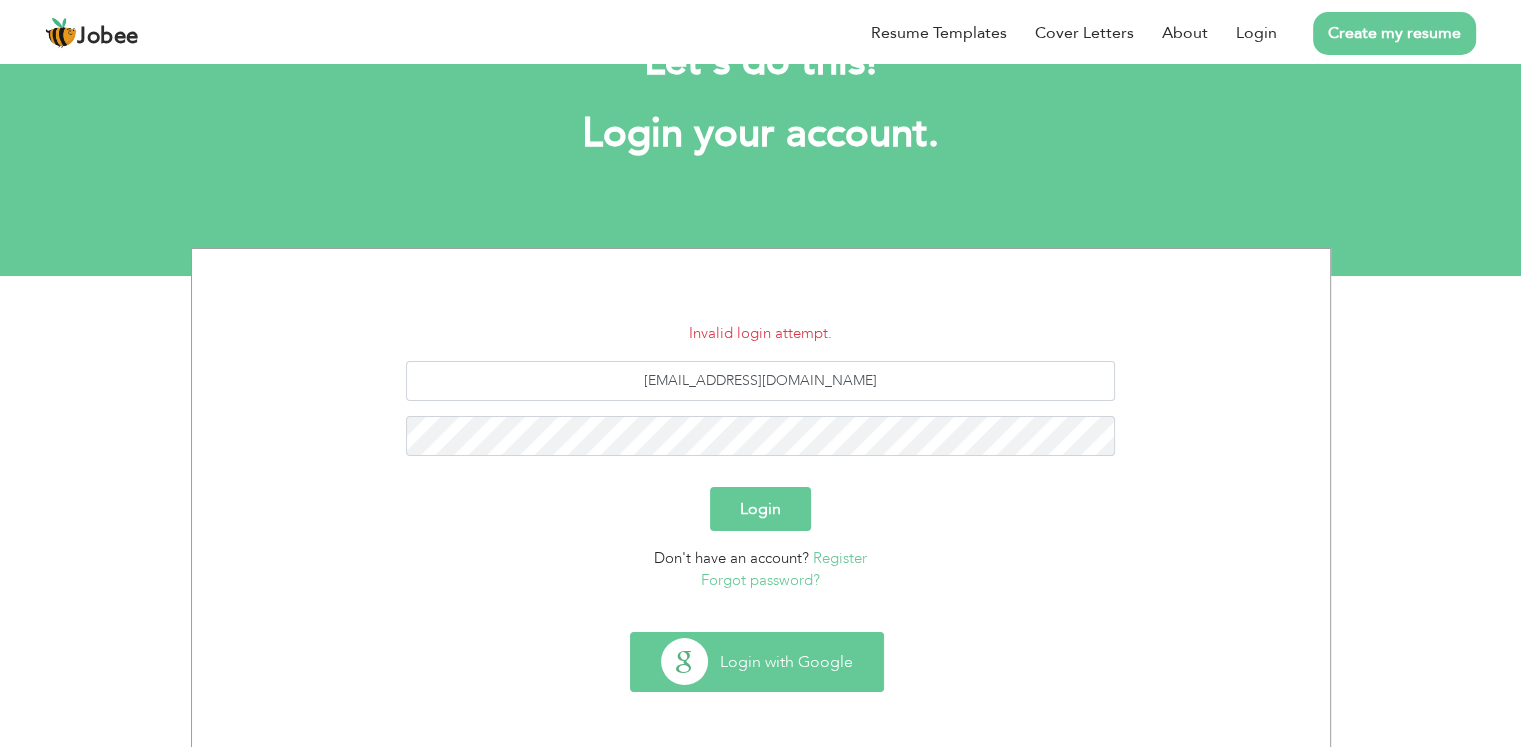 click on "Login with Google" at bounding box center [757, 662] 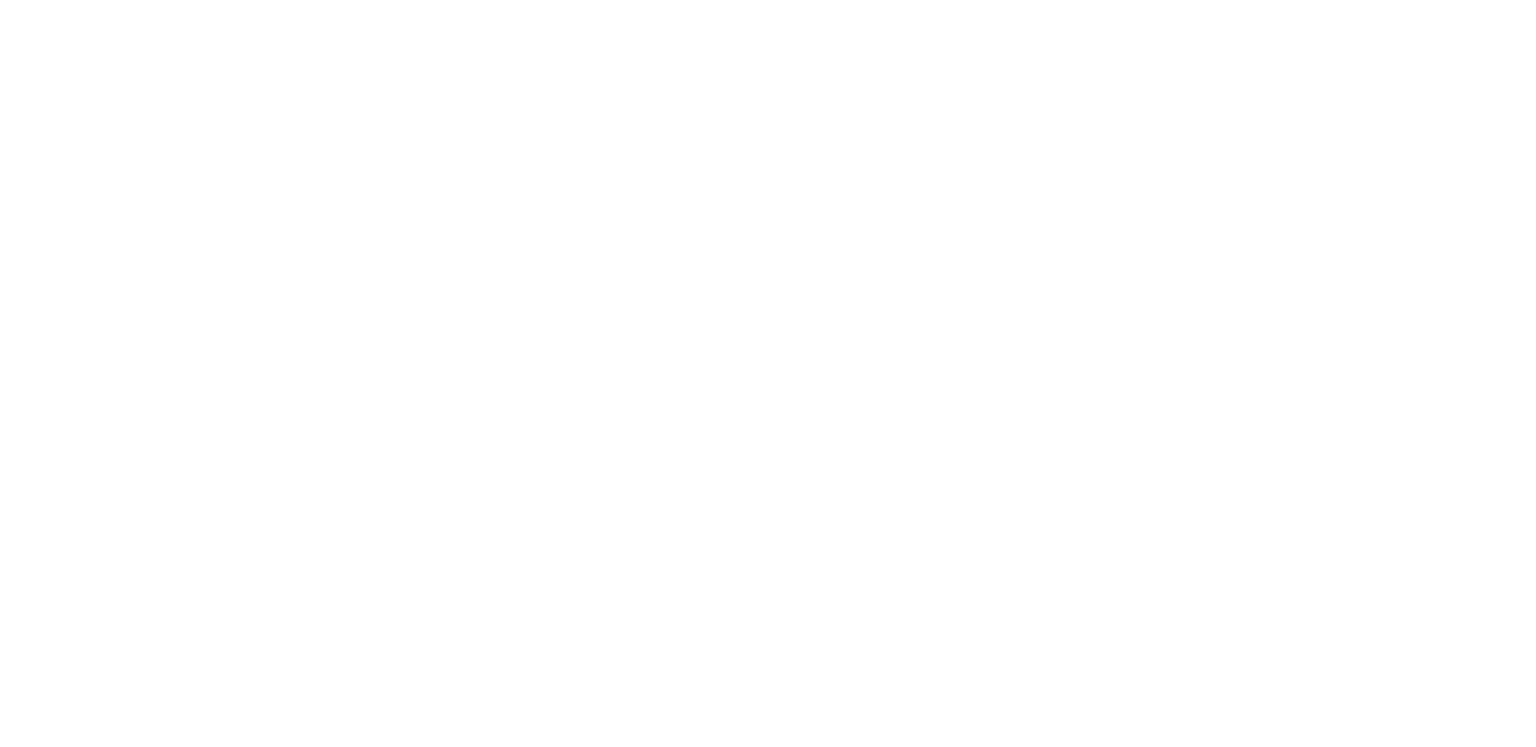 scroll, scrollTop: 0, scrollLeft: 0, axis: both 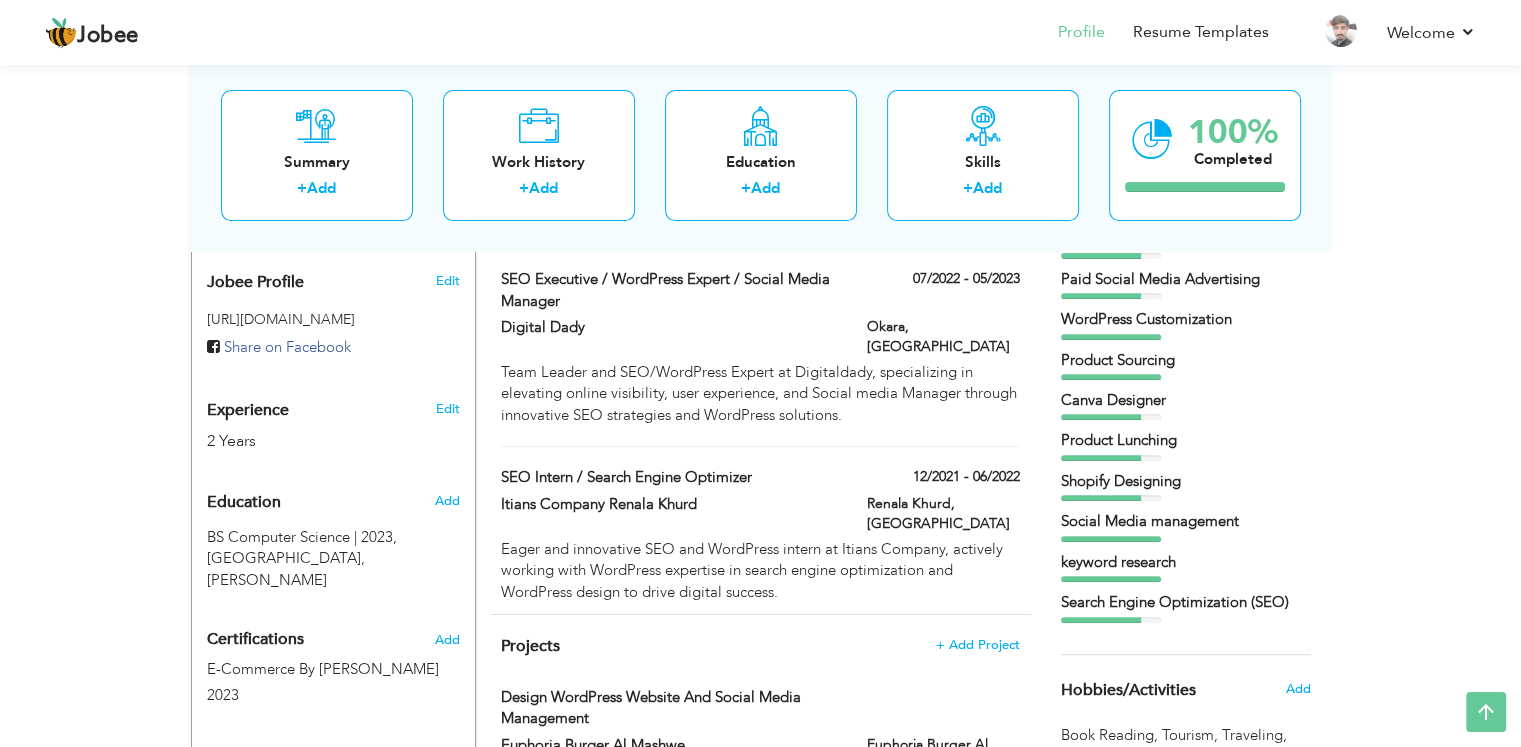 click on "Shopify Designing" at bounding box center [1186, 481] 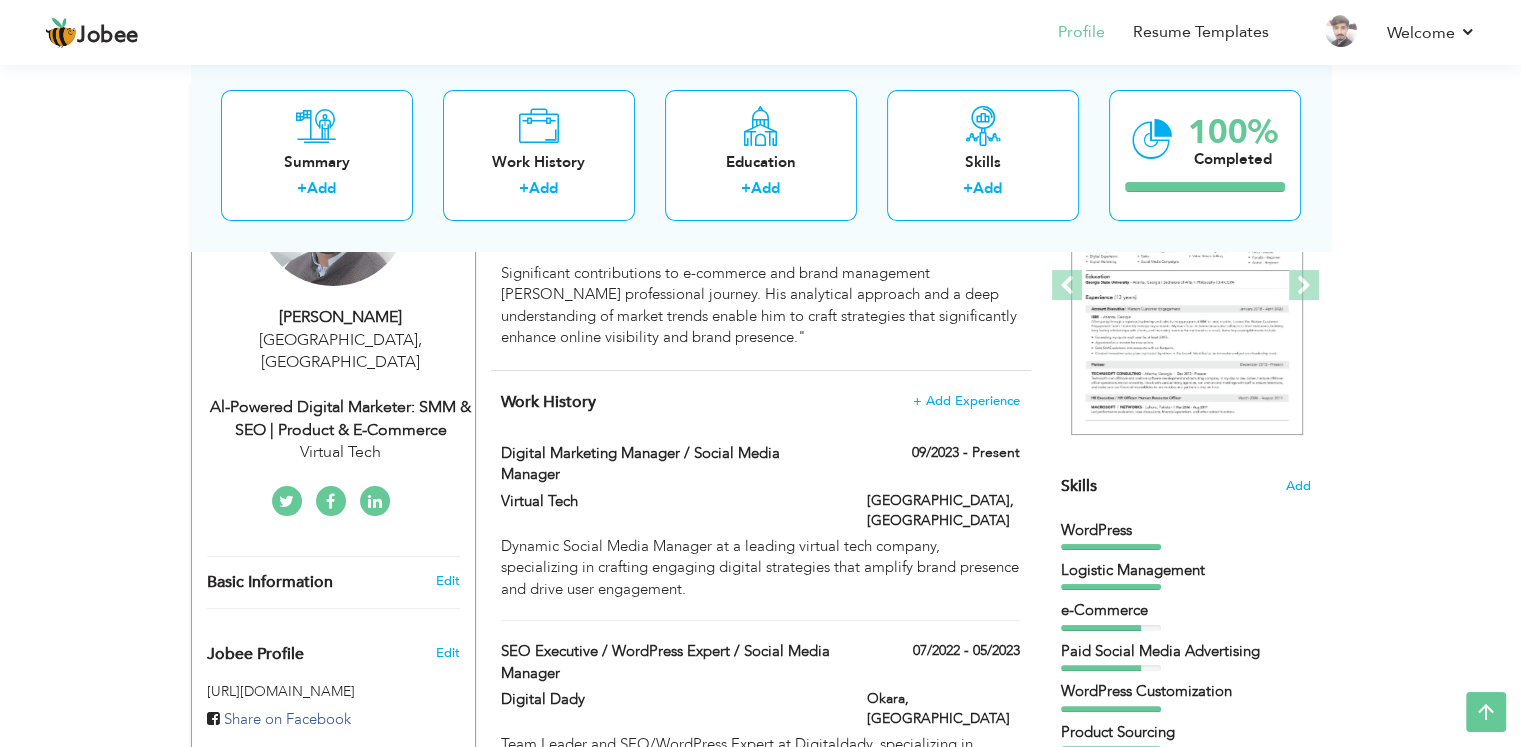 scroll, scrollTop: 333, scrollLeft: 0, axis: vertical 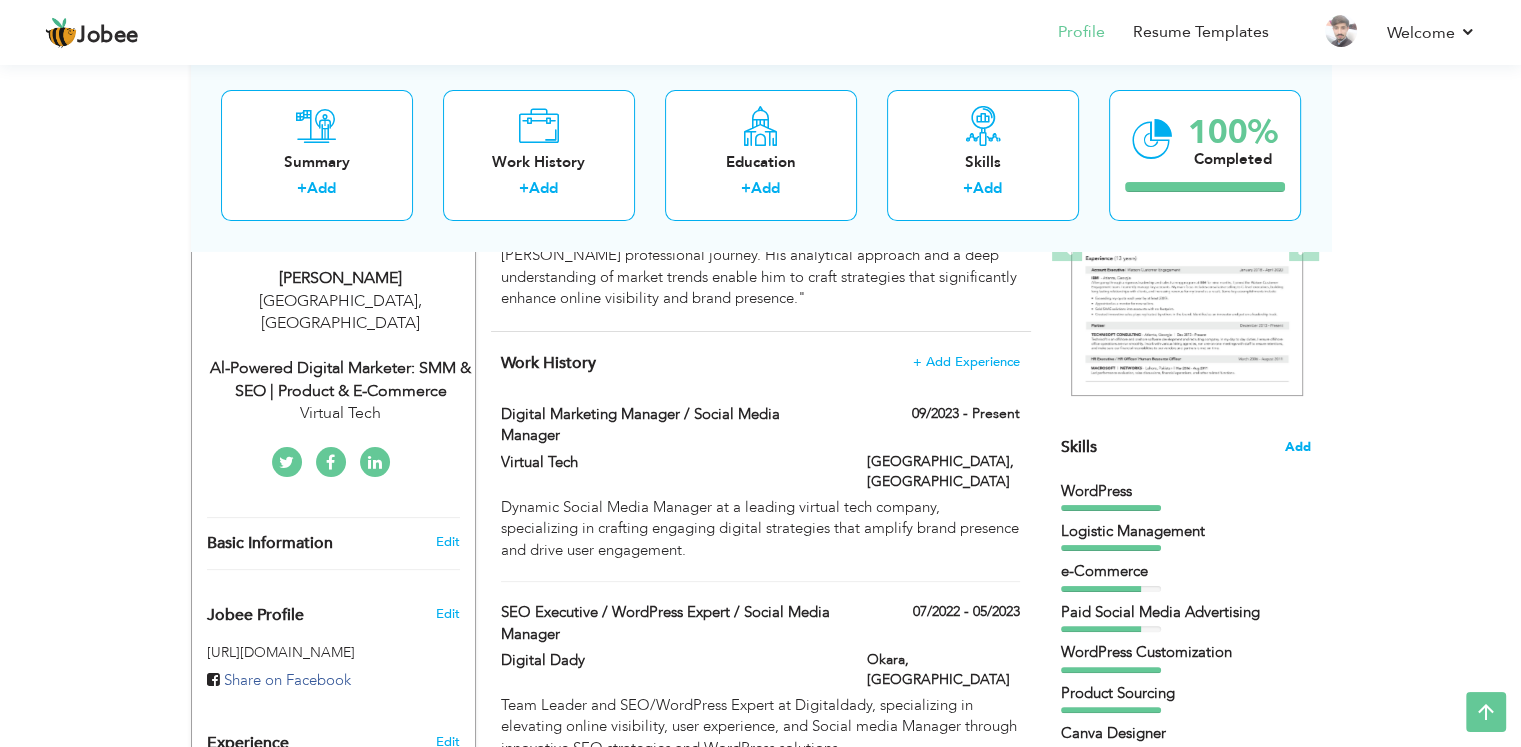 click on "Add" at bounding box center [1298, 447] 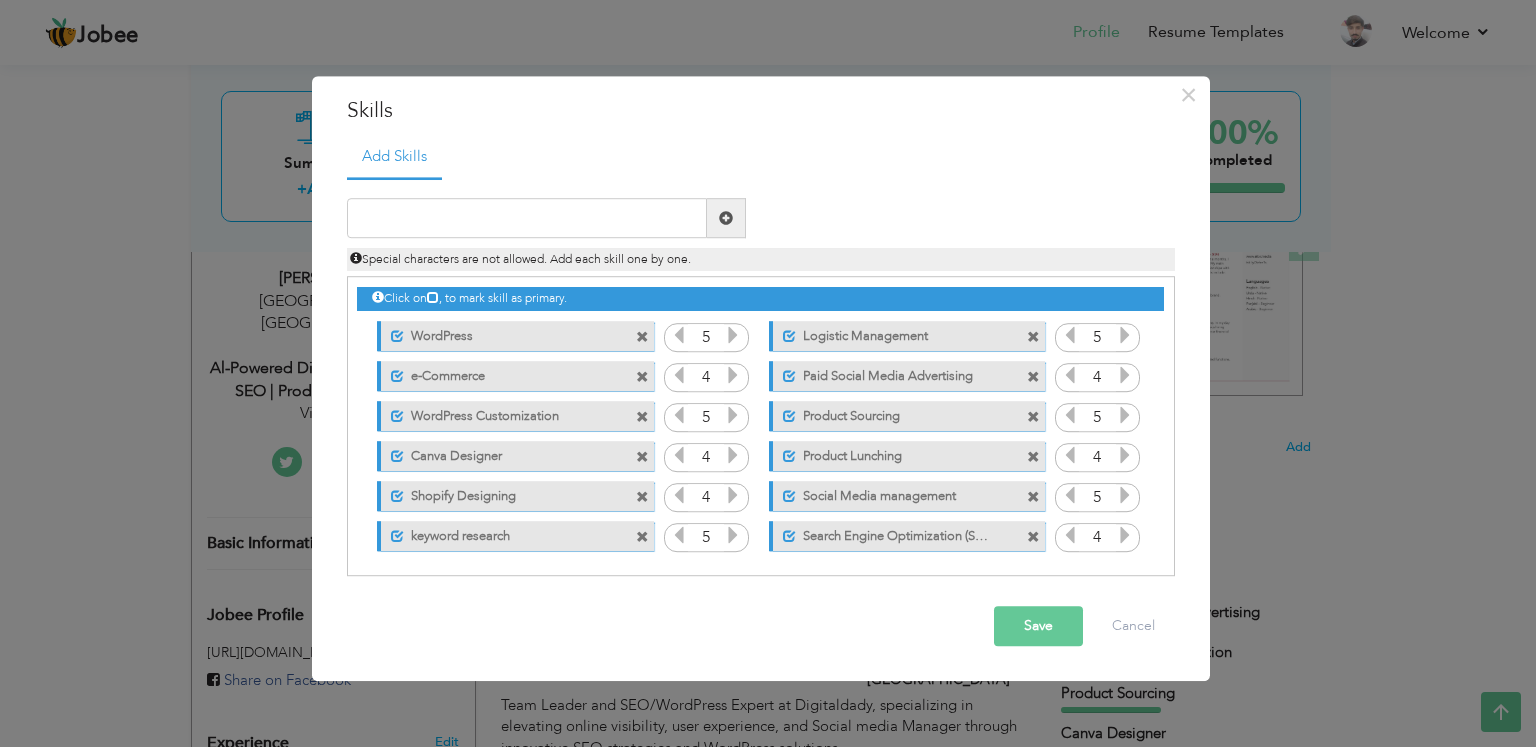 drag, startPoint x: 400, startPoint y: 409, endPoint x: 398, endPoint y: 358, distance: 51.0392 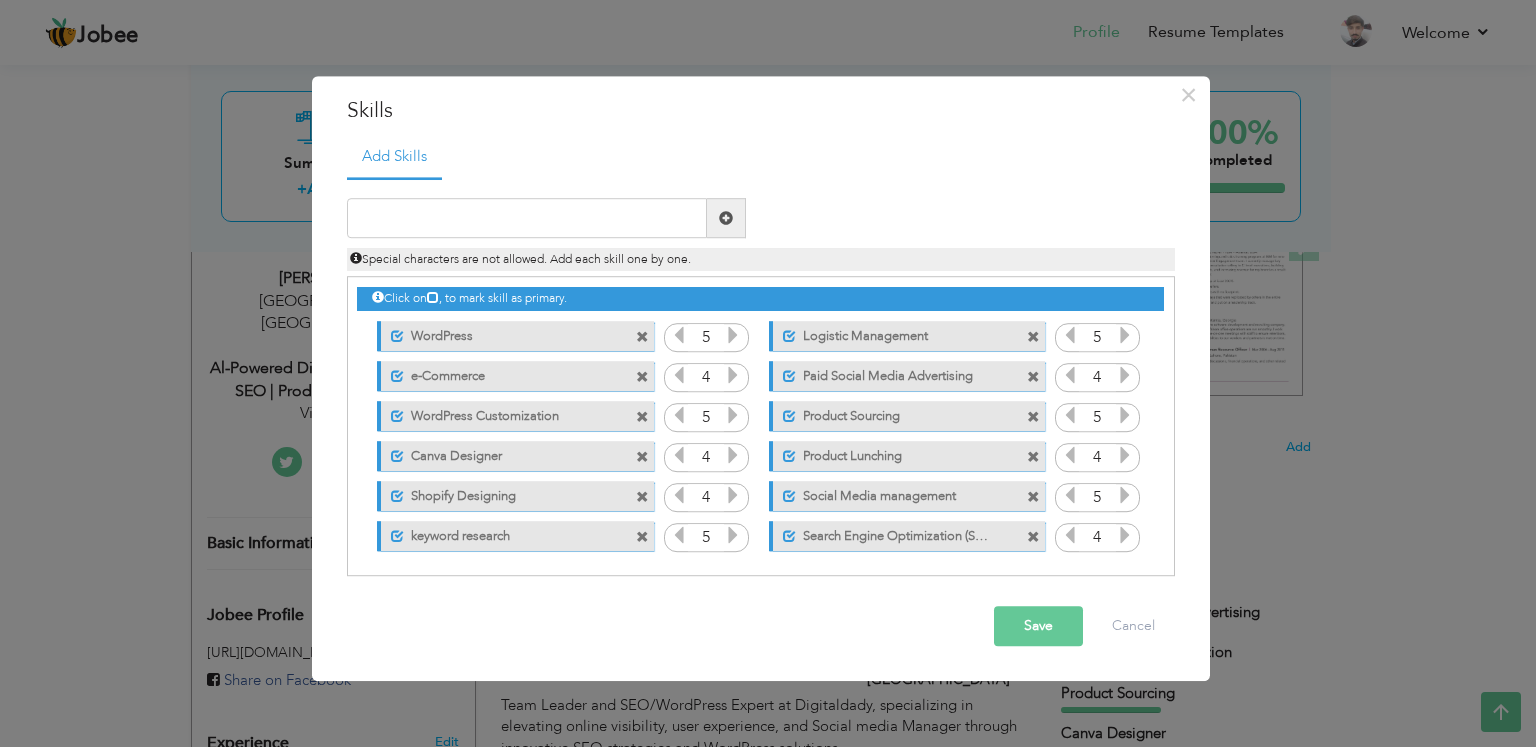 drag, startPoint x: 698, startPoint y: 416, endPoint x: 698, endPoint y: 365, distance: 51 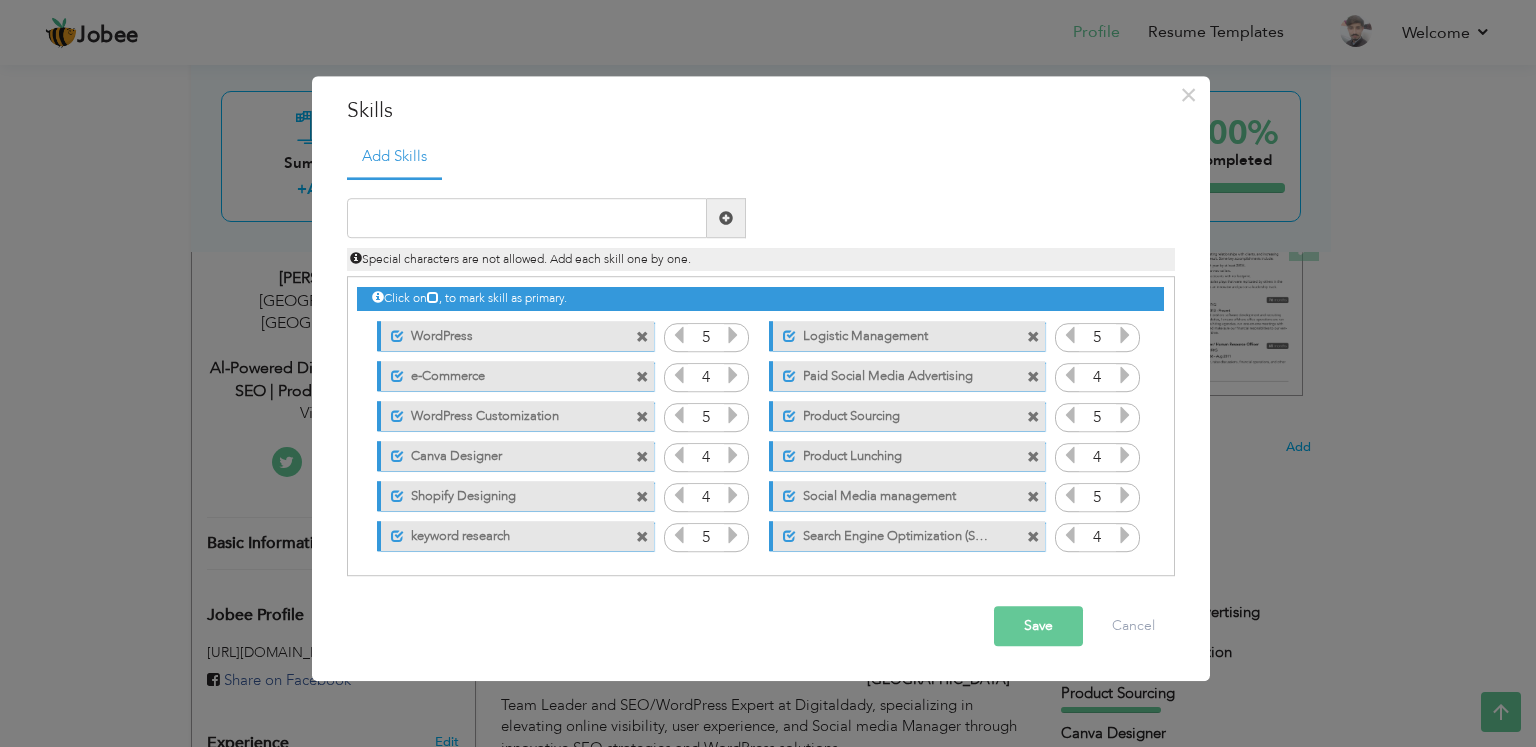 click at bounding box center [1033, 337] 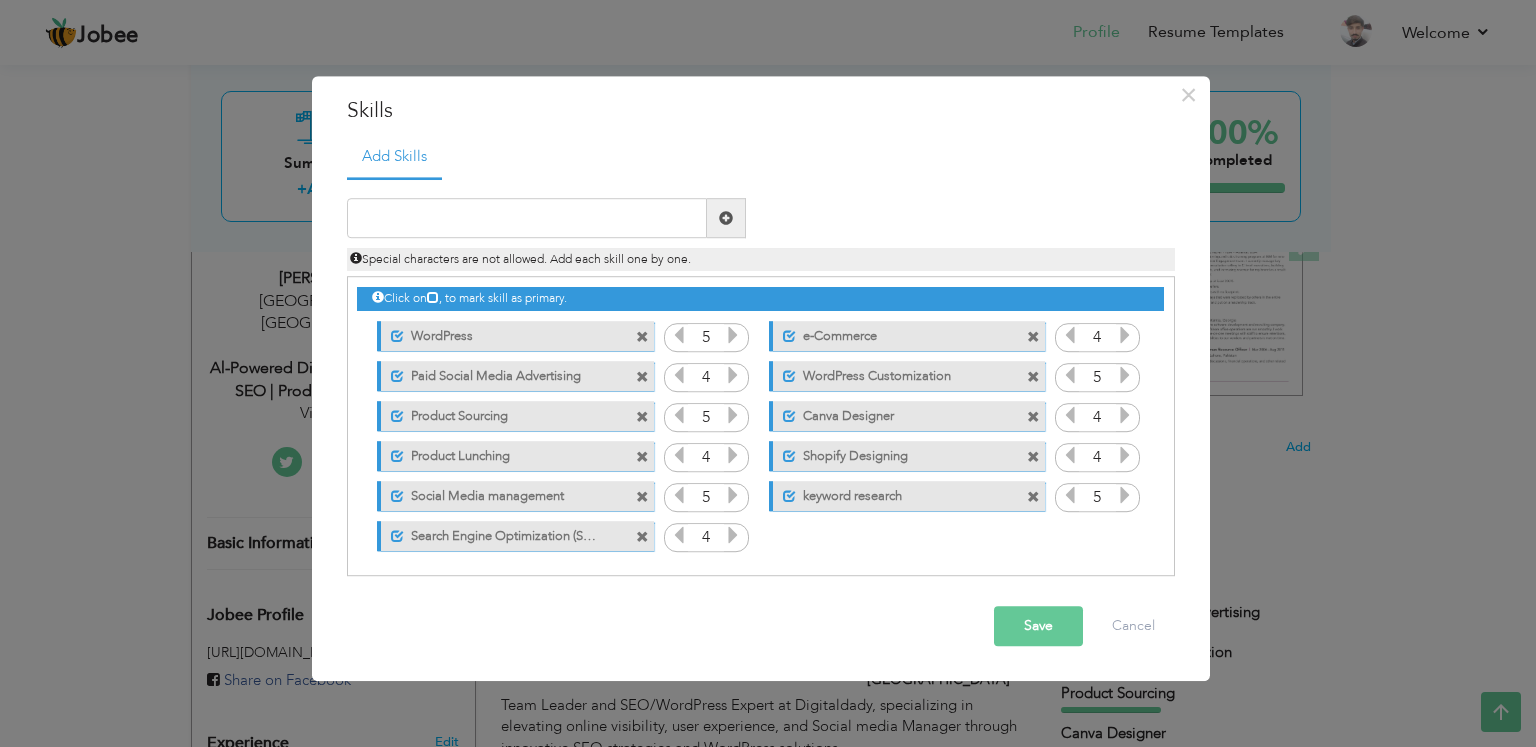 click at bounding box center [642, 417] 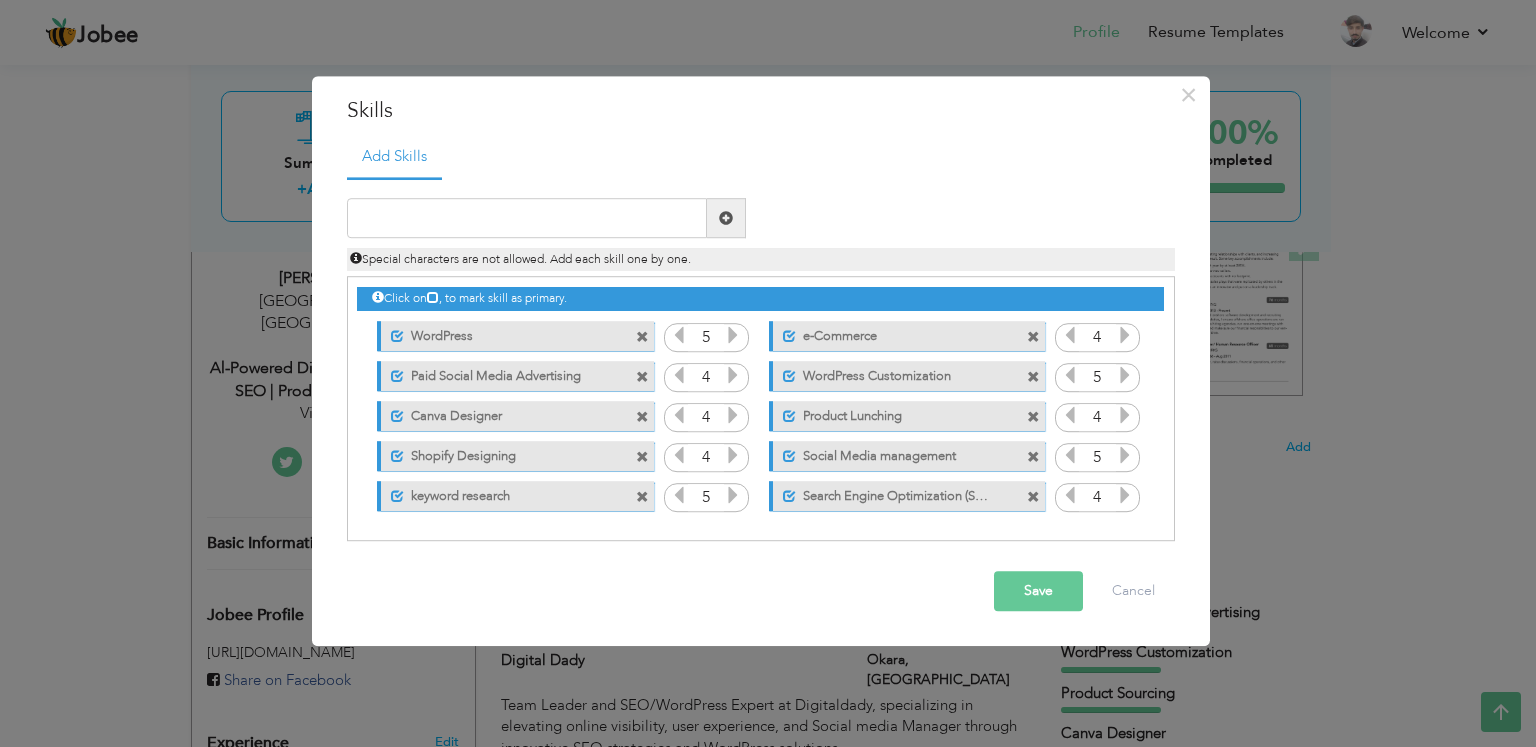click on "Click on  , to mark skill as primary." at bounding box center (761, 409) 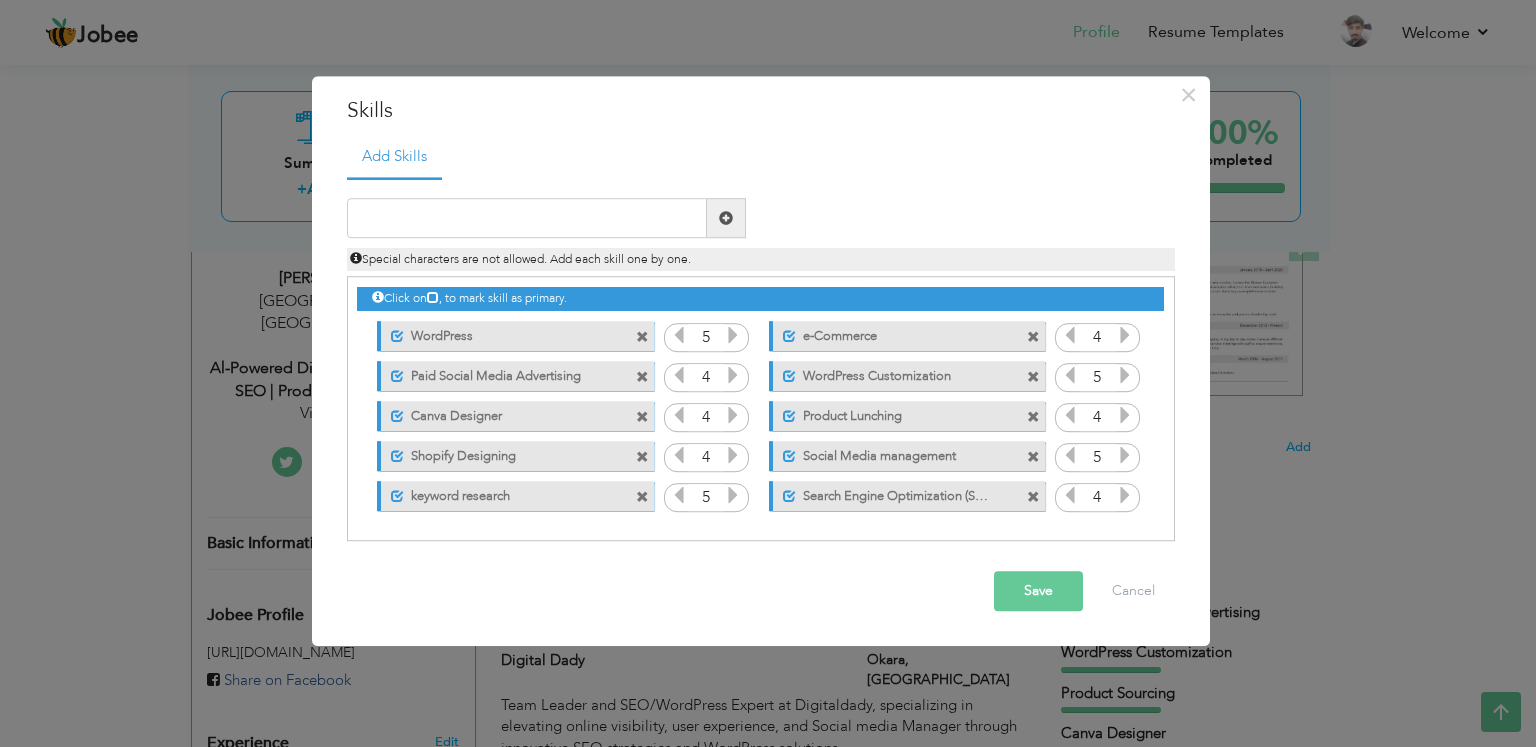 click on "Save
Cancel" at bounding box center (761, 592) 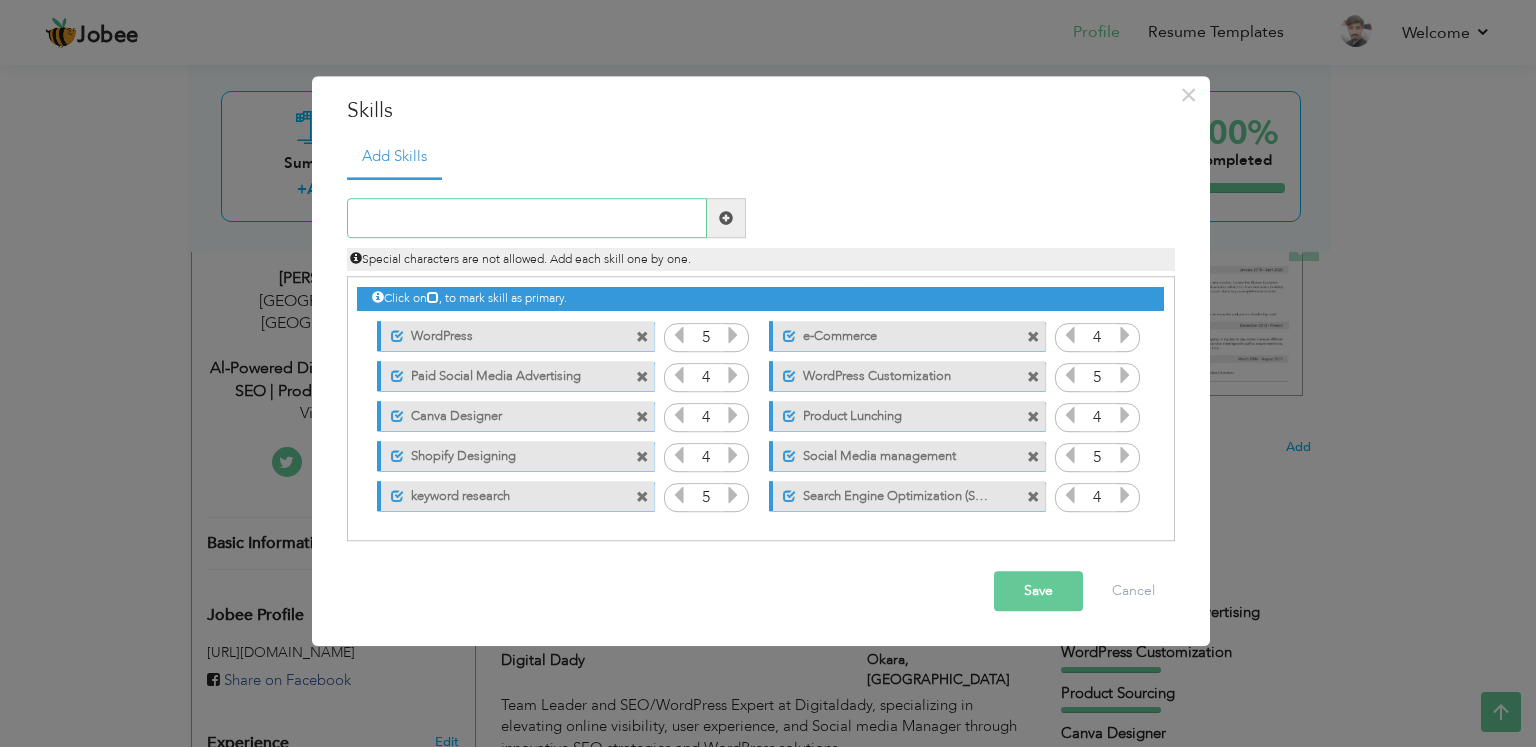 click at bounding box center (527, 219) 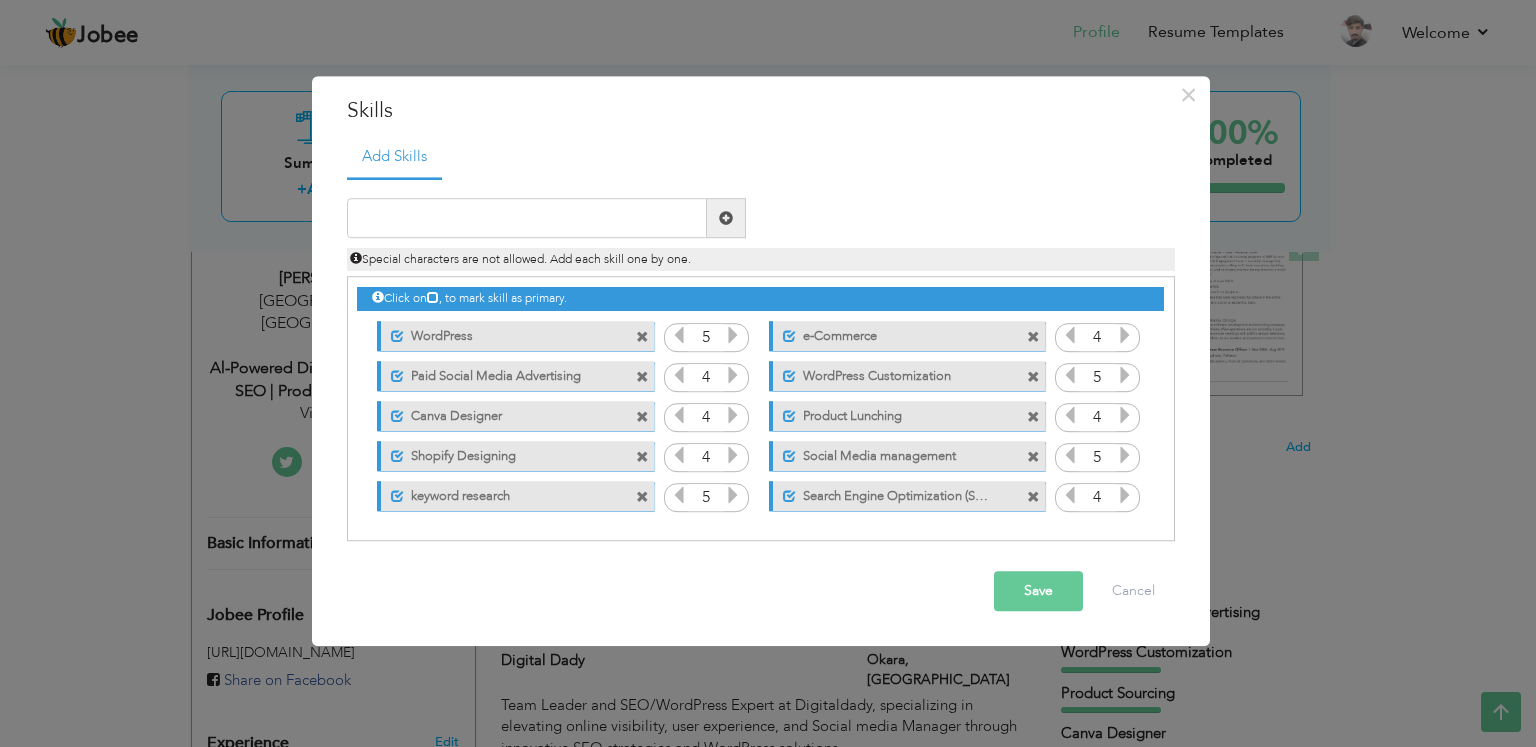 click on "Save" at bounding box center (1038, 592) 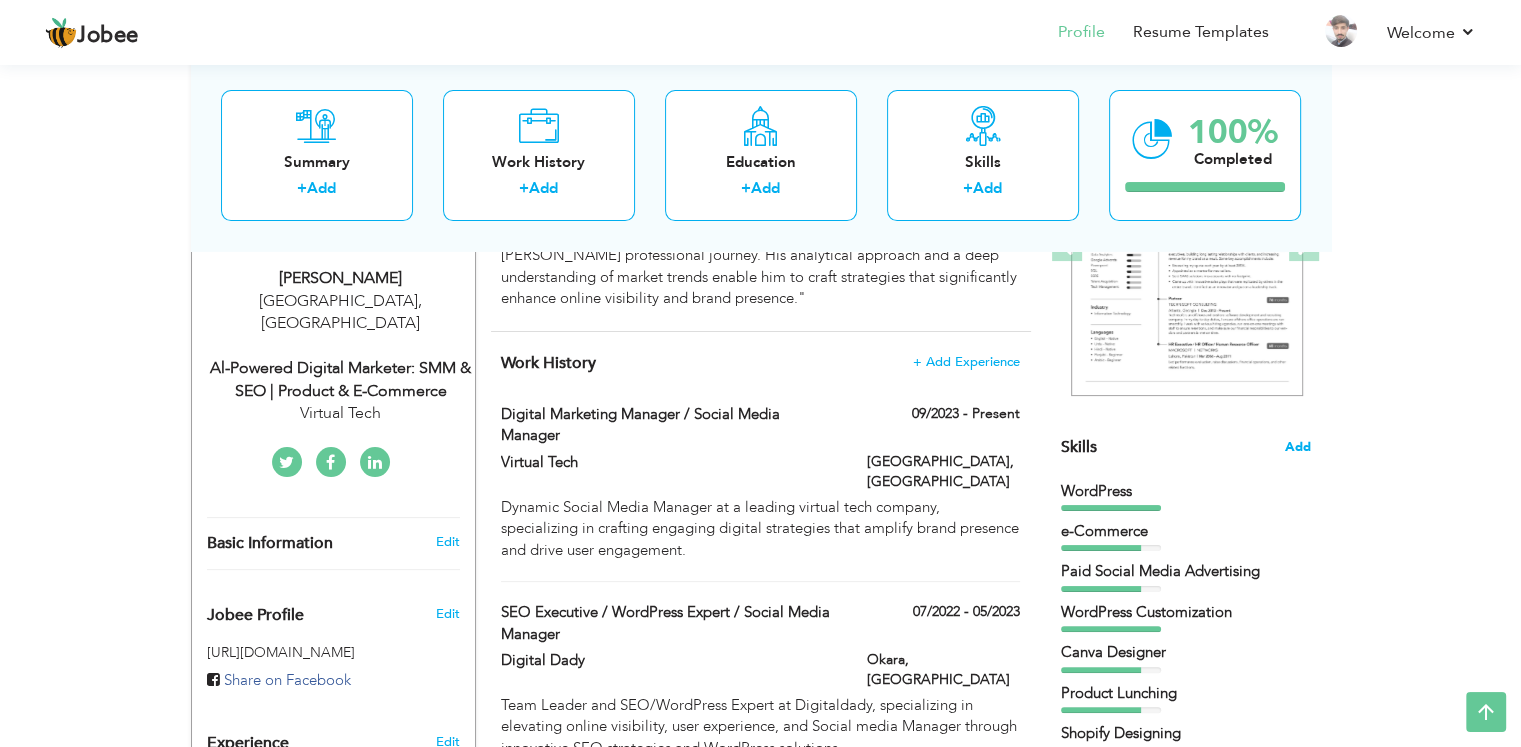 click on "Add" at bounding box center [1298, 447] 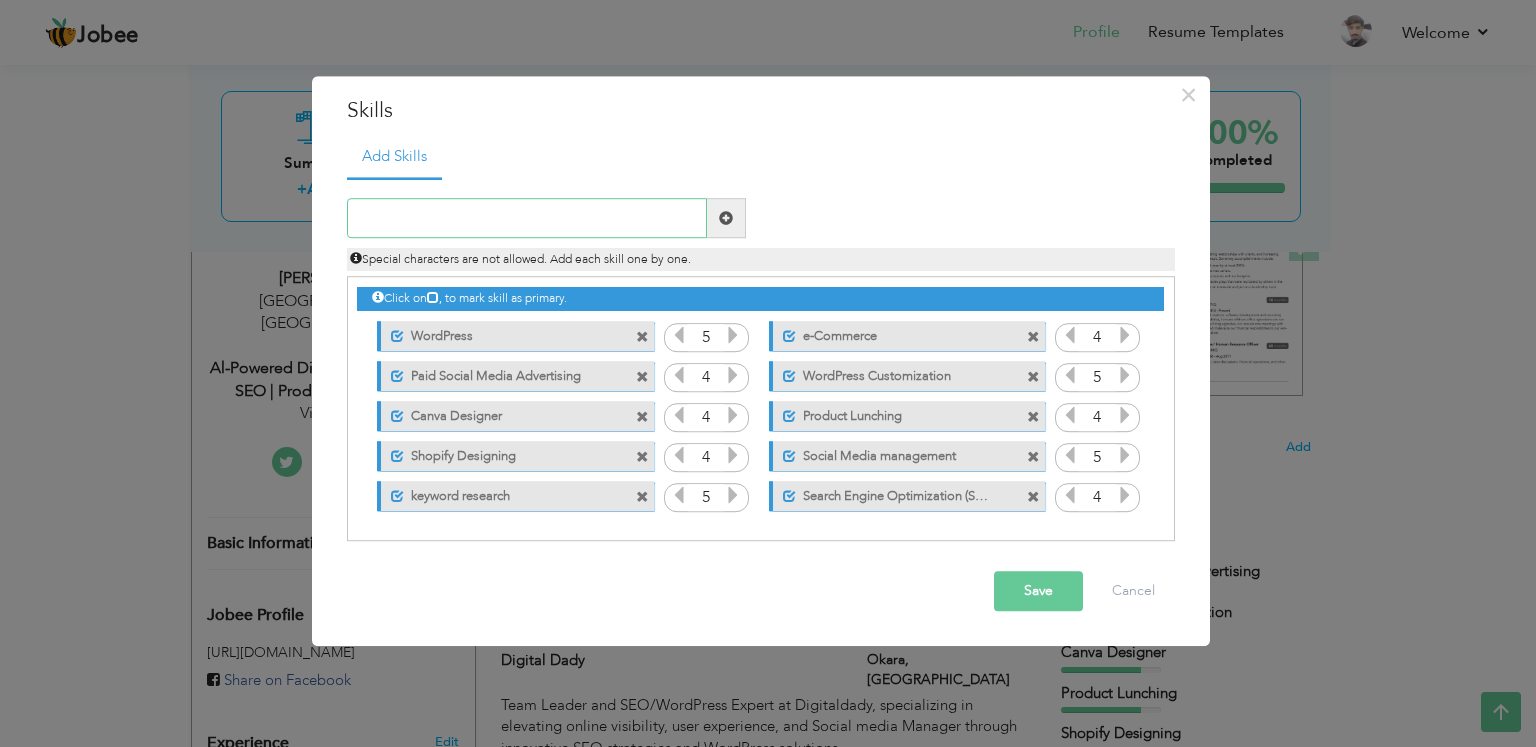 click at bounding box center (527, 219) 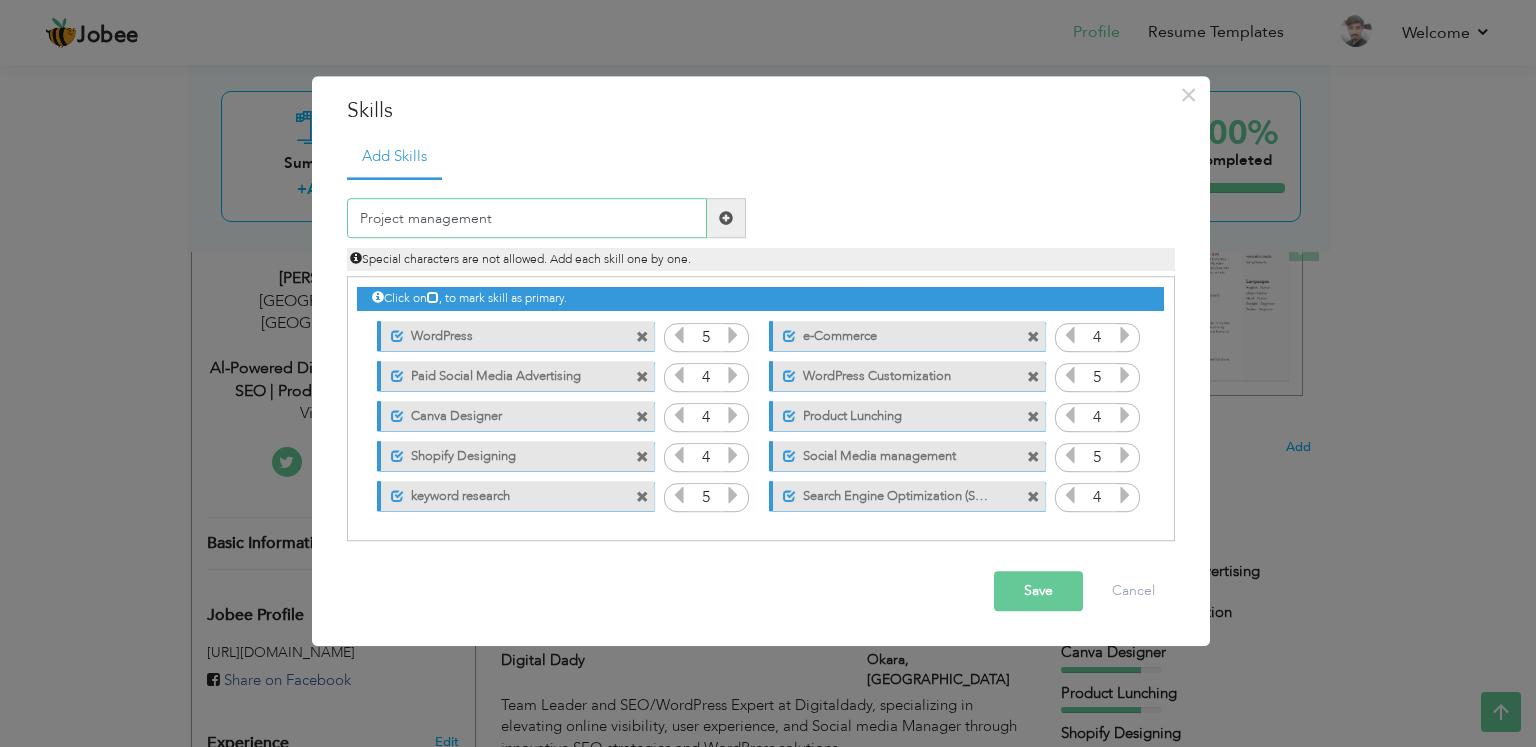type on "Project management" 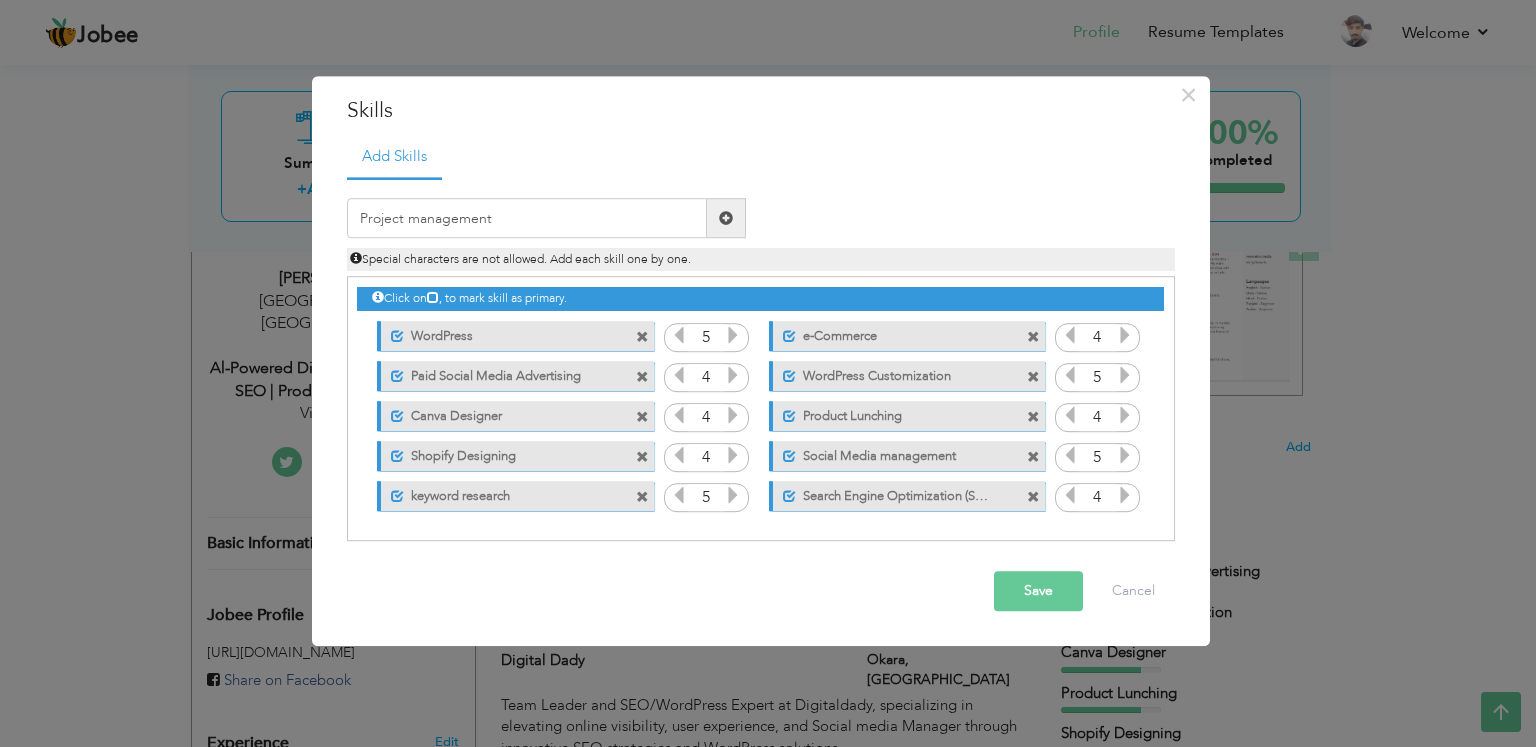 click at bounding box center (726, 219) 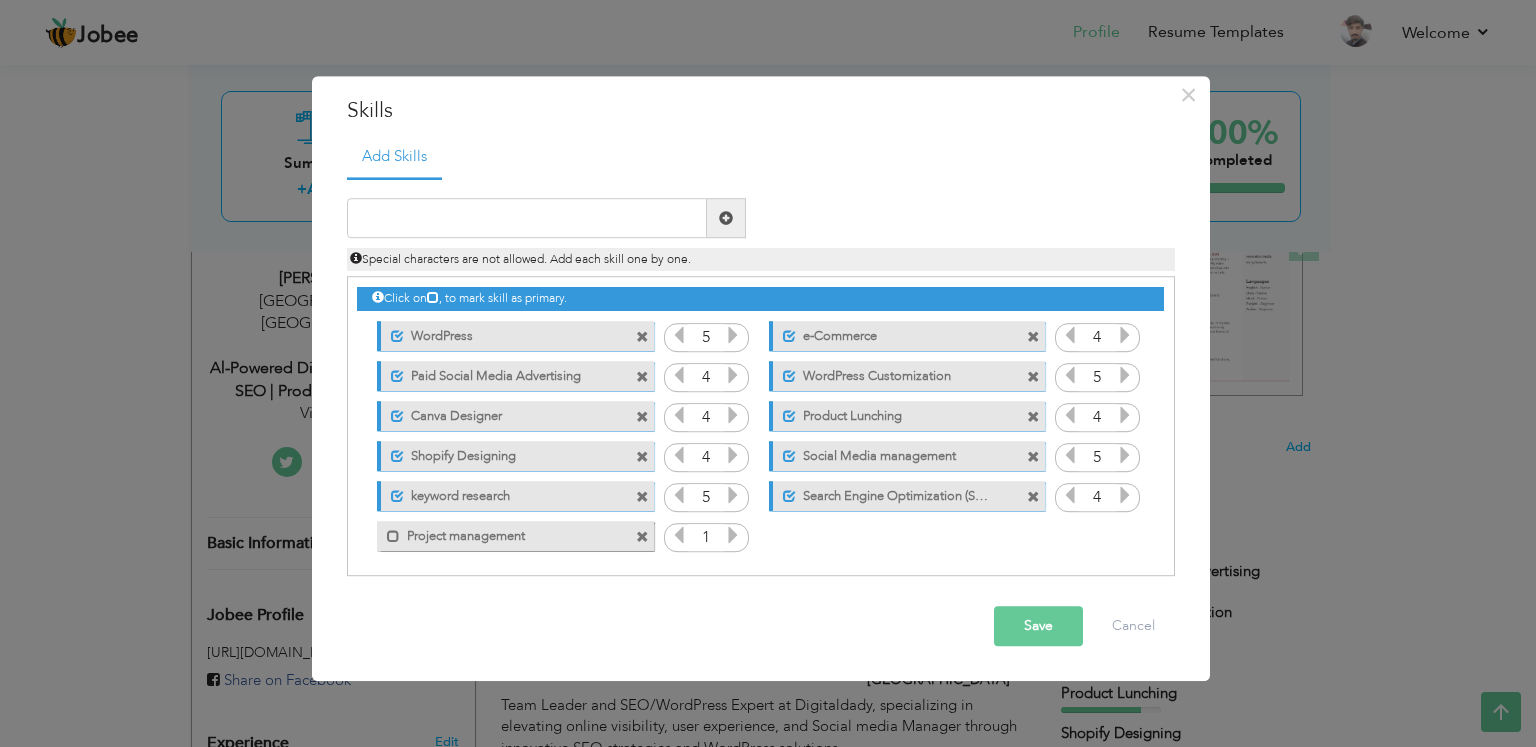 click at bounding box center (733, 536) 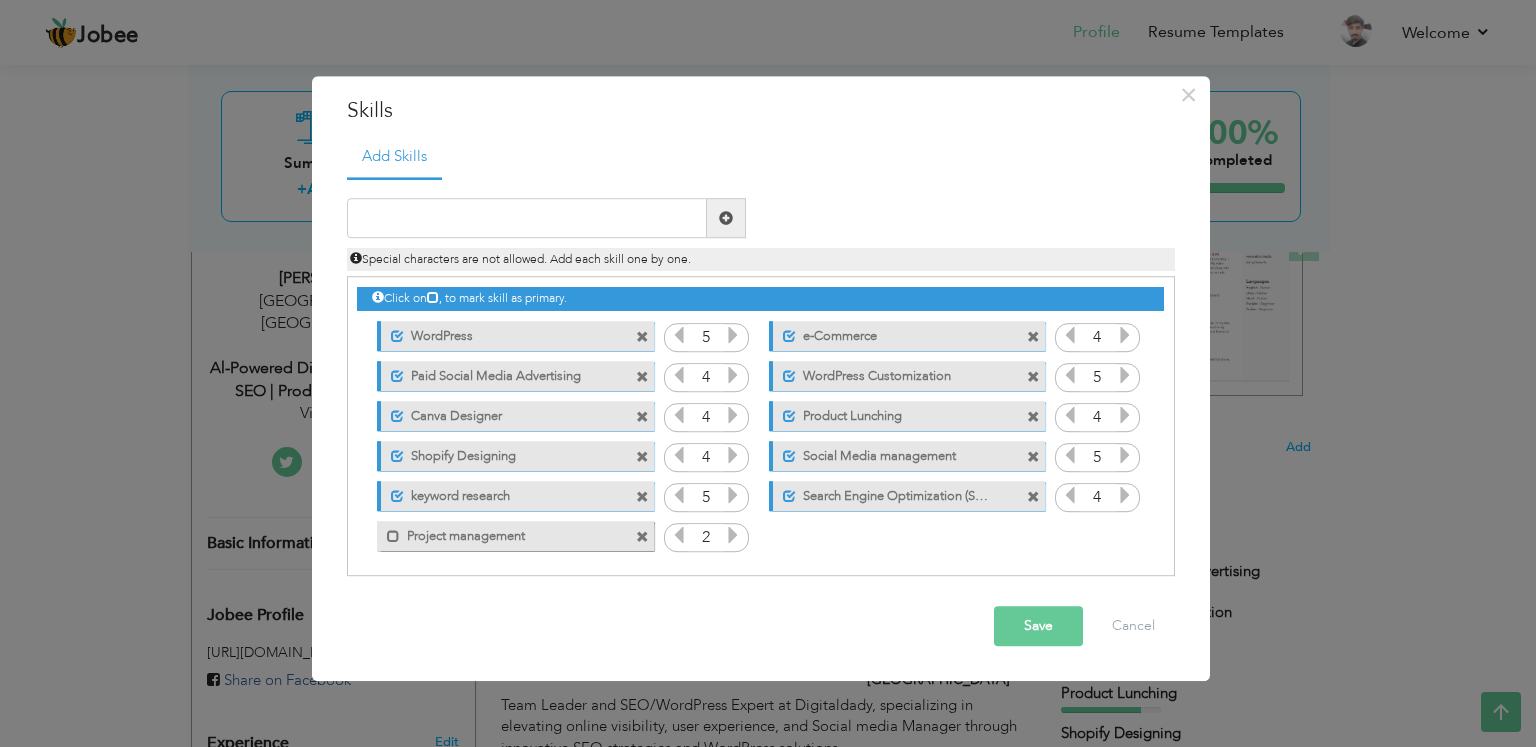 click at bounding box center [733, 536] 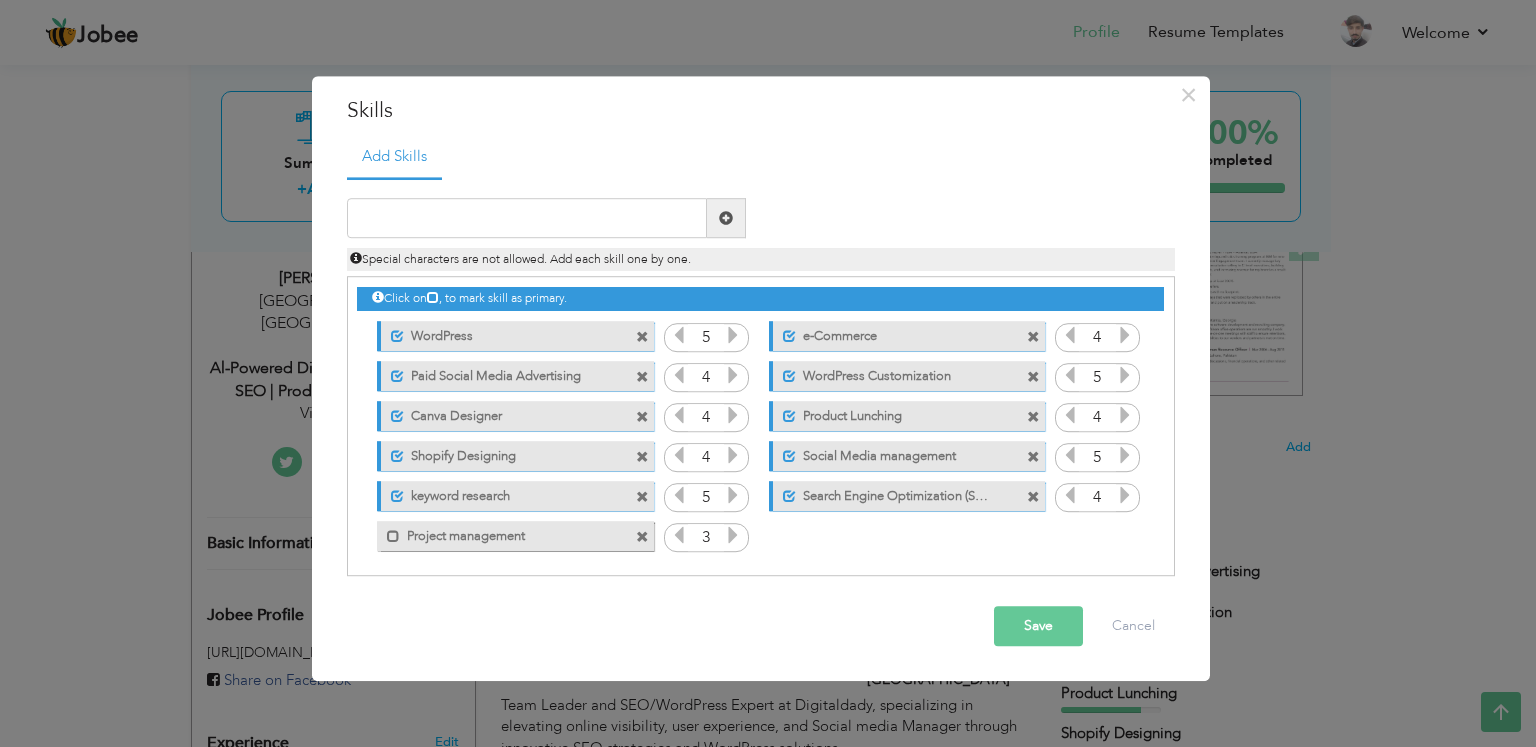 click at bounding box center [733, 536] 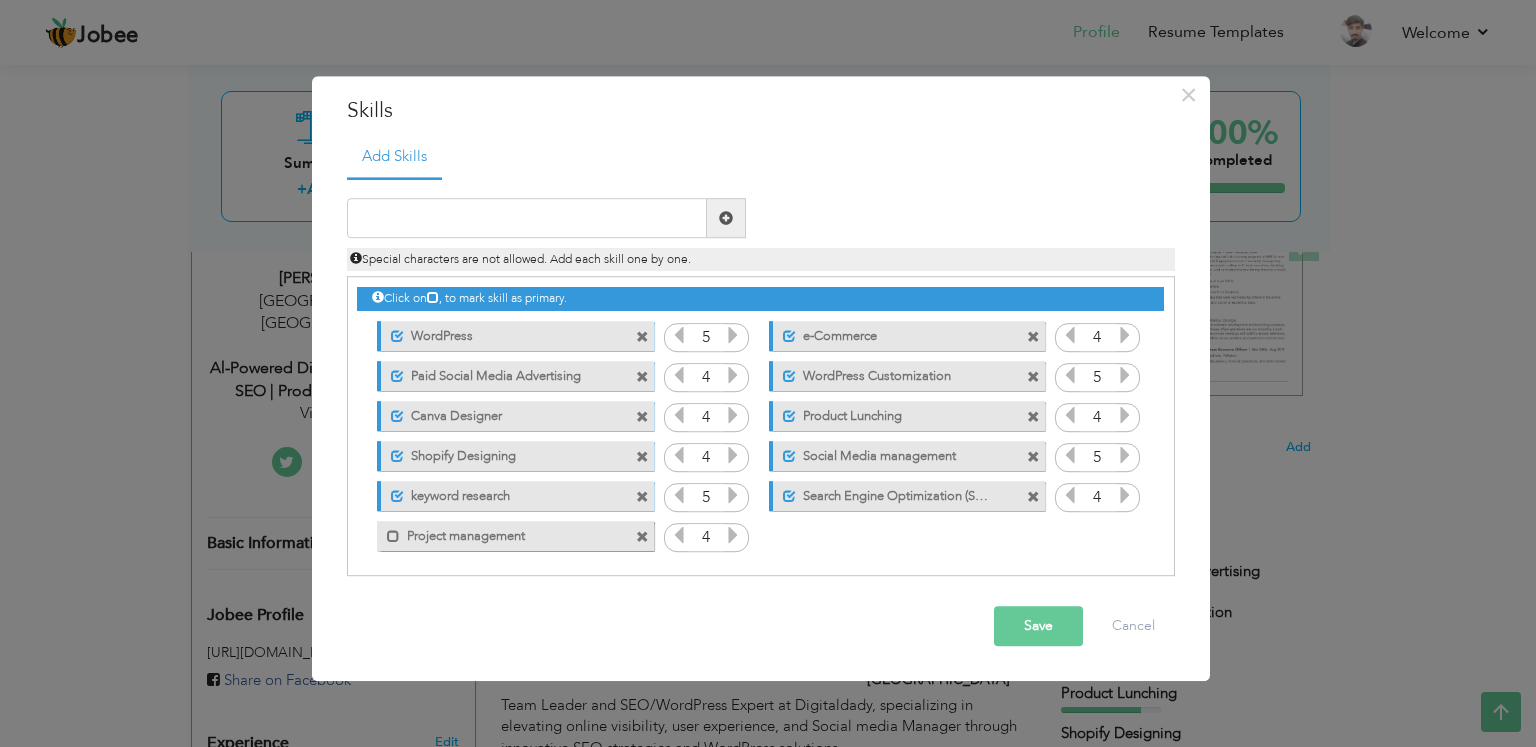 click at bounding box center [733, 536] 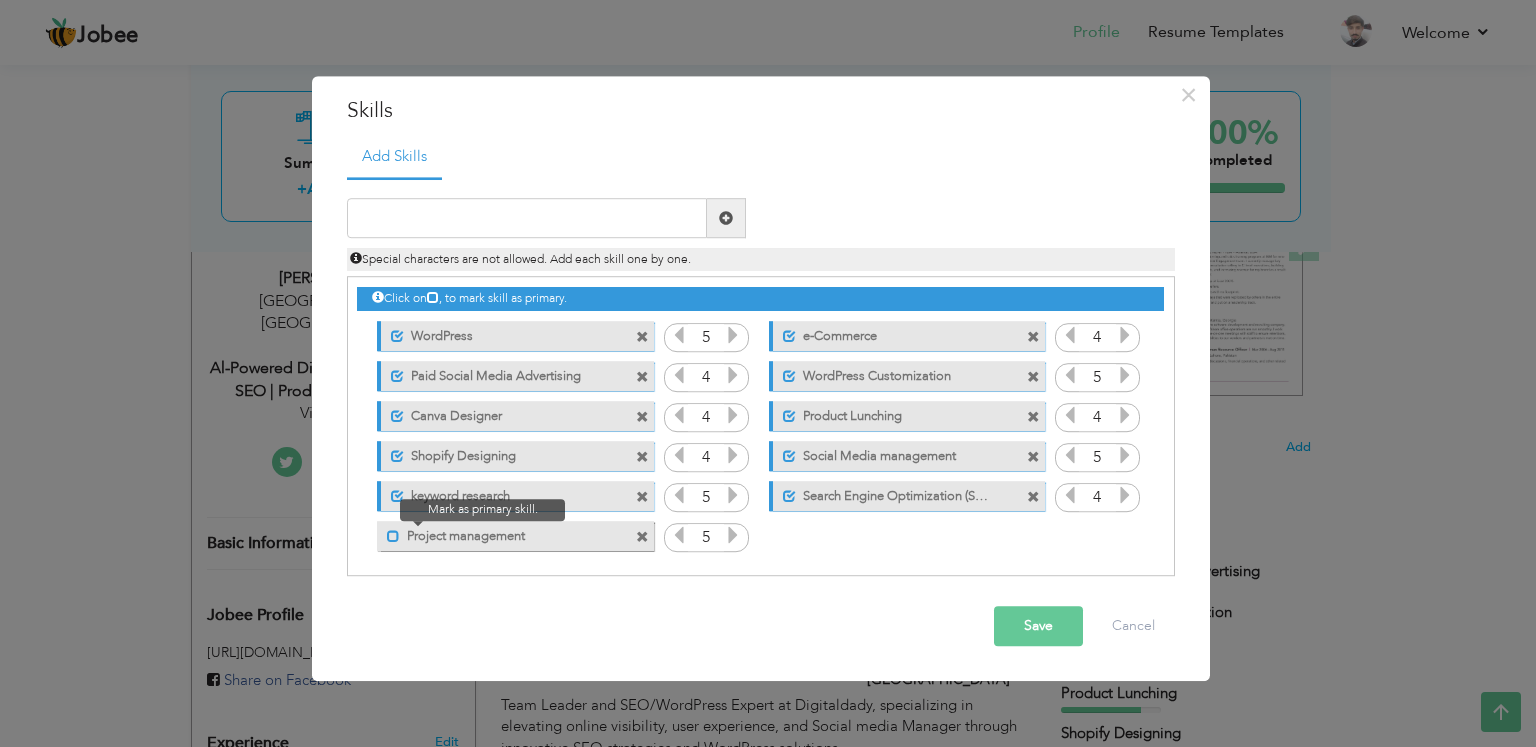 click at bounding box center (393, 536) 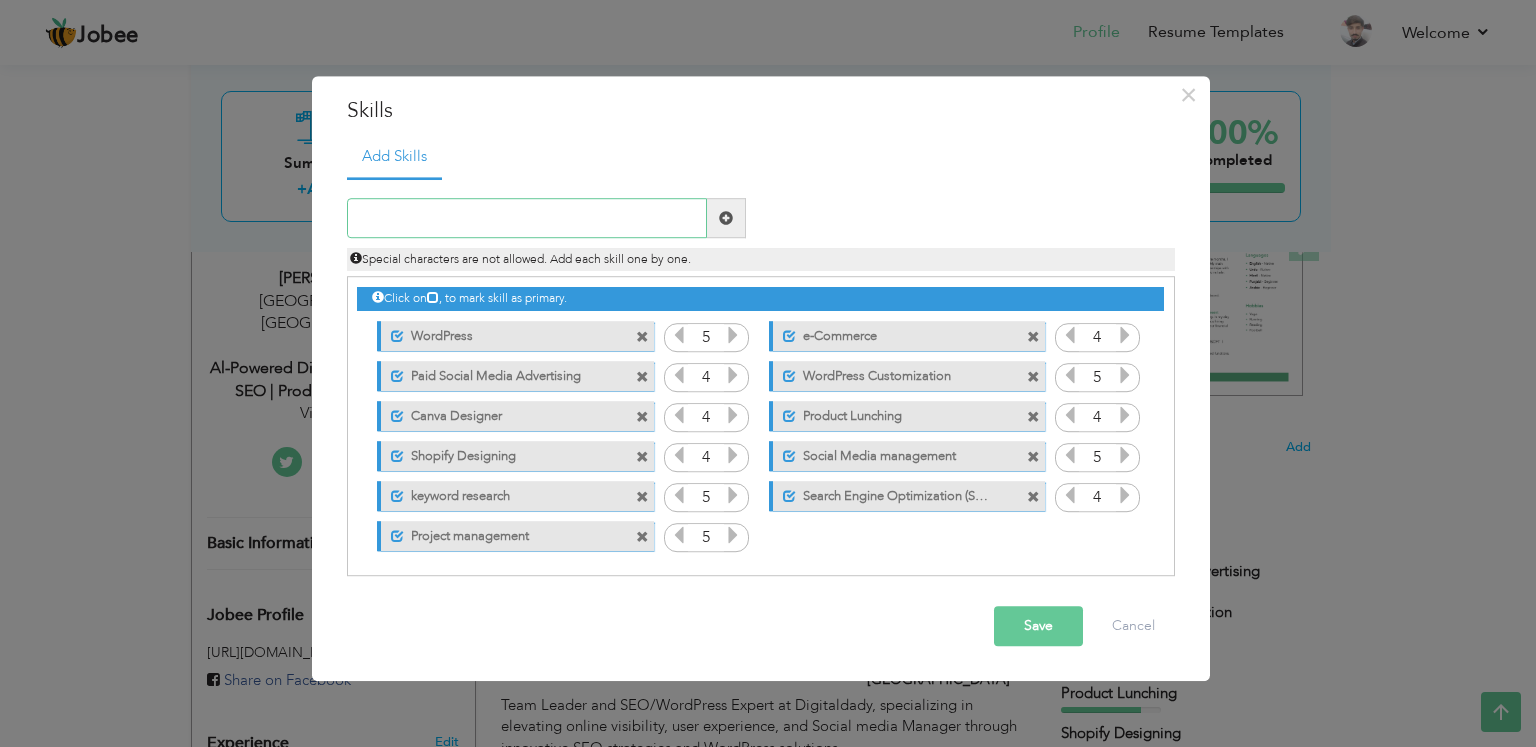 click at bounding box center (527, 219) 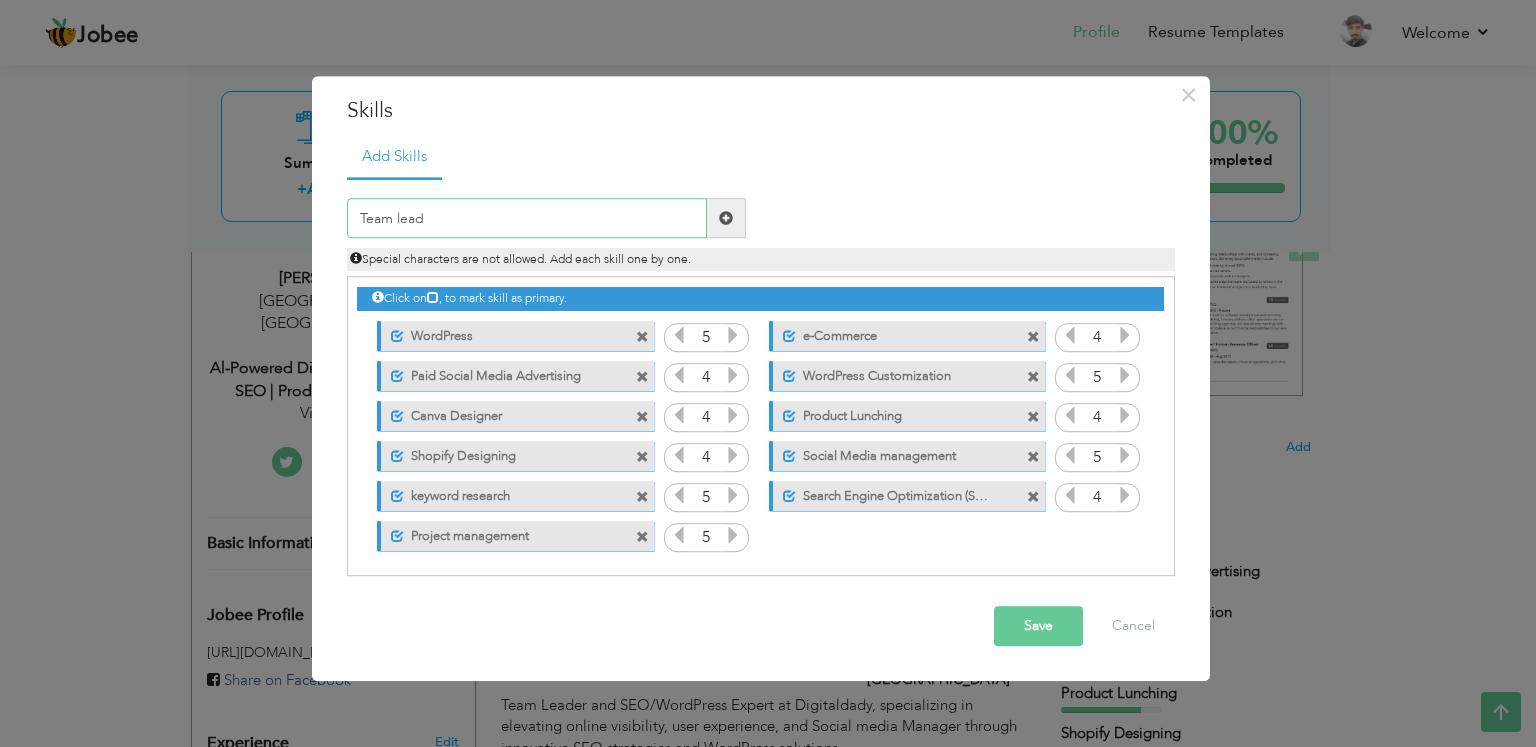 type on "Team lead" 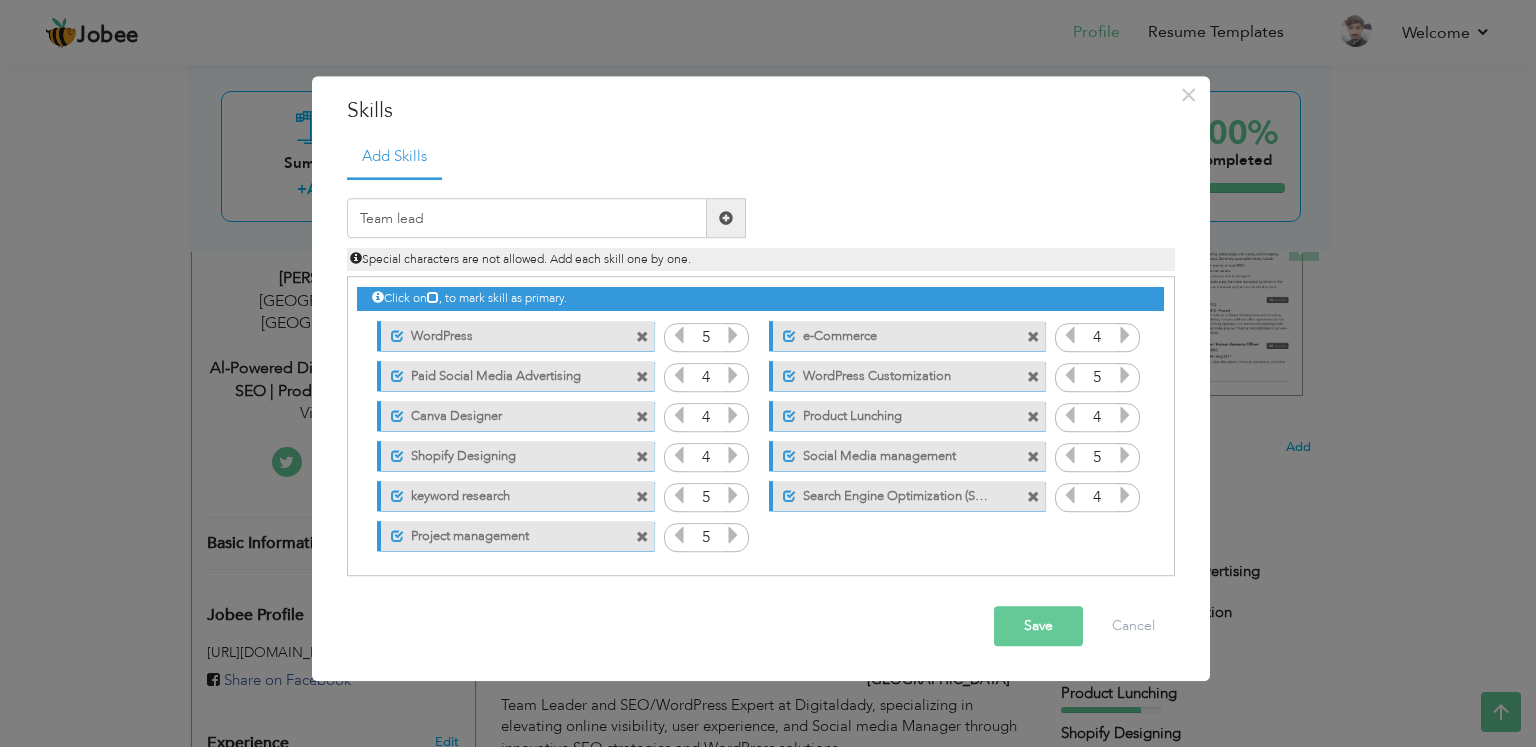 click at bounding box center (726, 218) 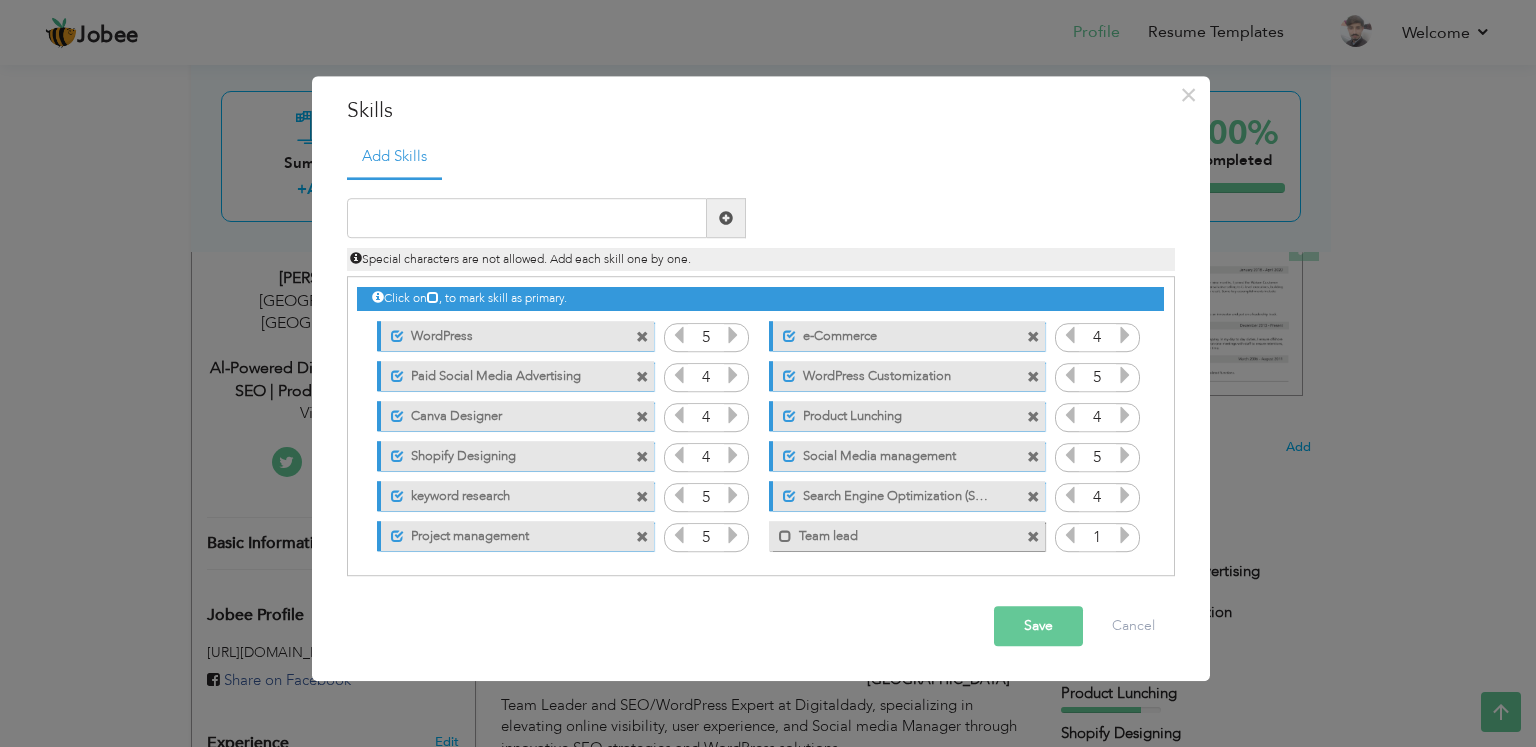 click at bounding box center (1125, 536) 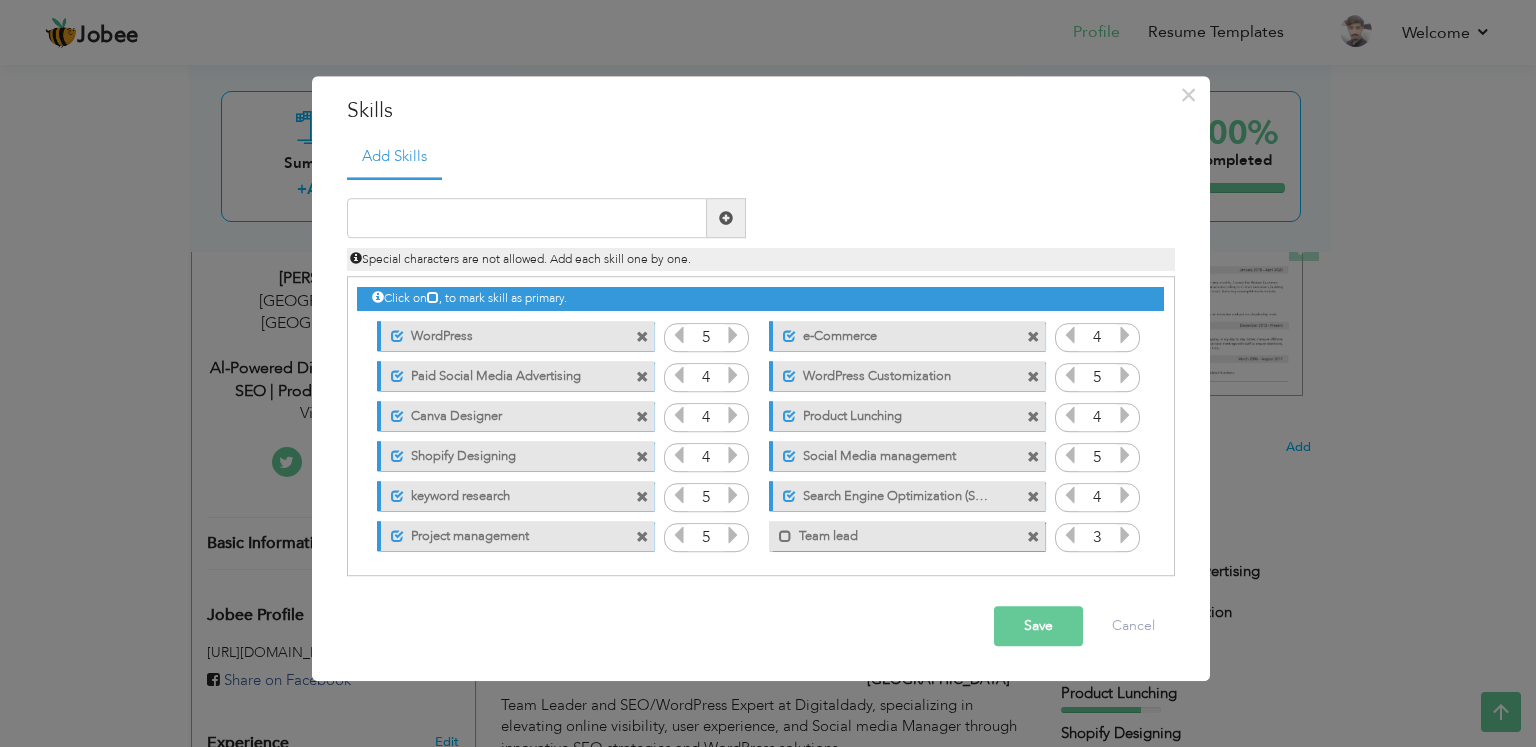 click at bounding box center [1125, 536] 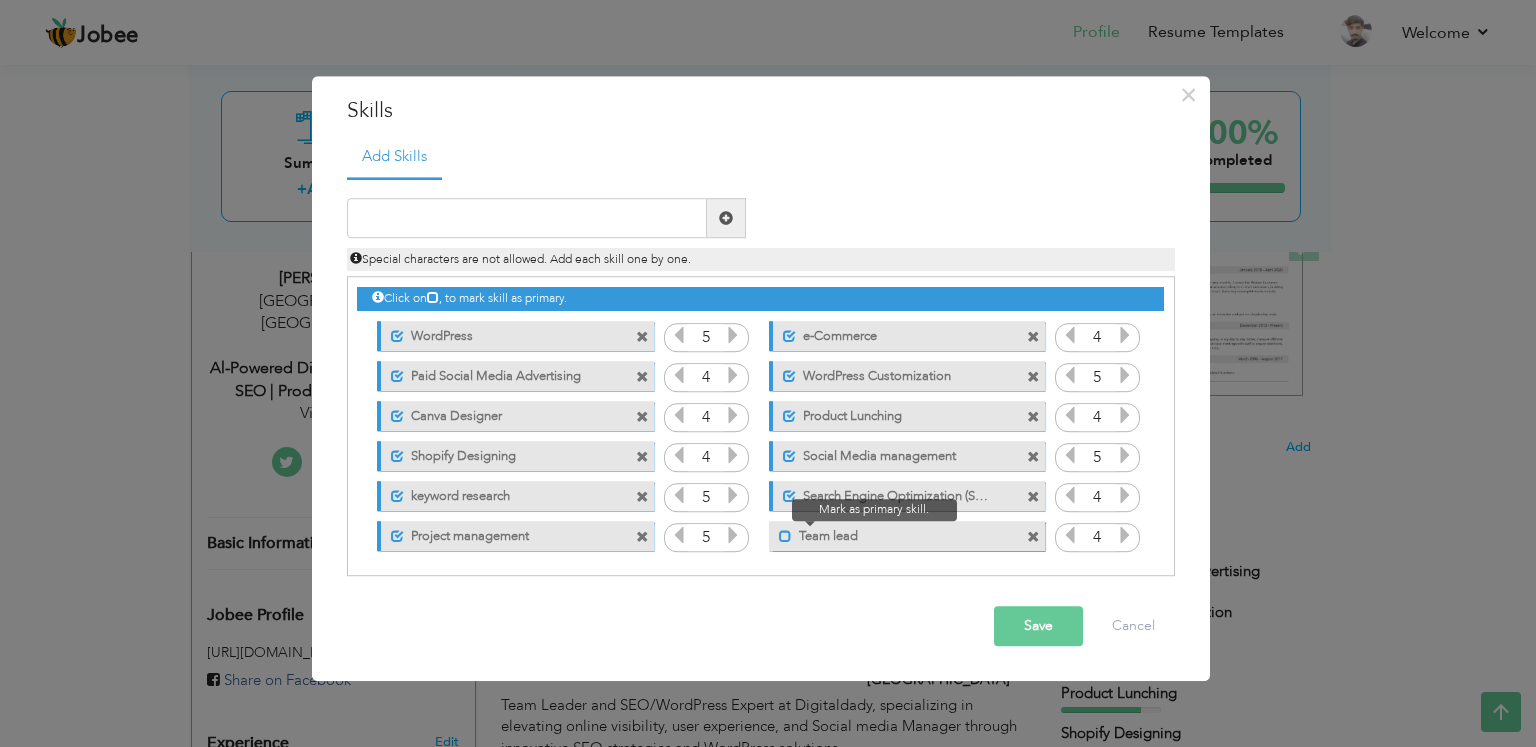 click at bounding box center [785, 536] 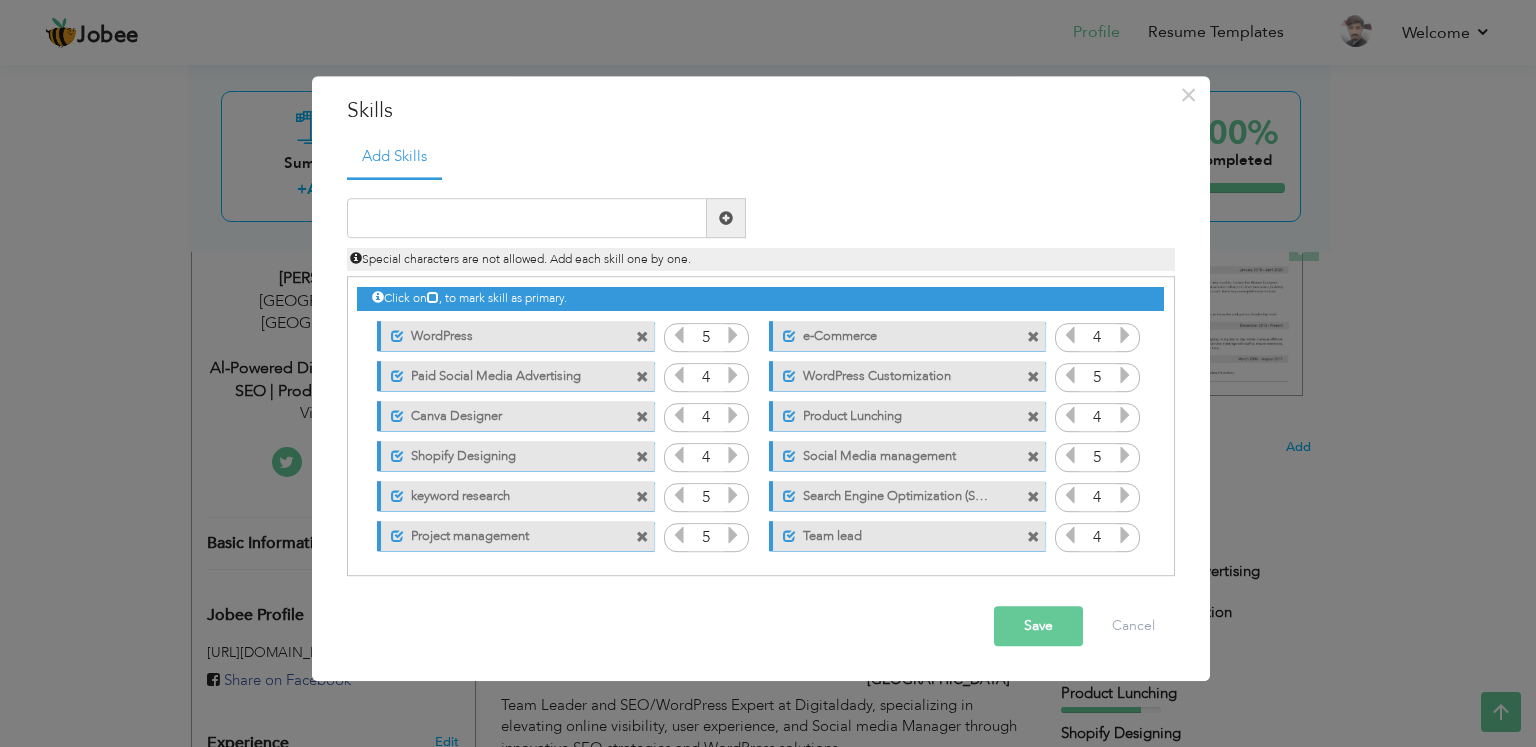 click on "Save
Cancel" at bounding box center [761, 627] 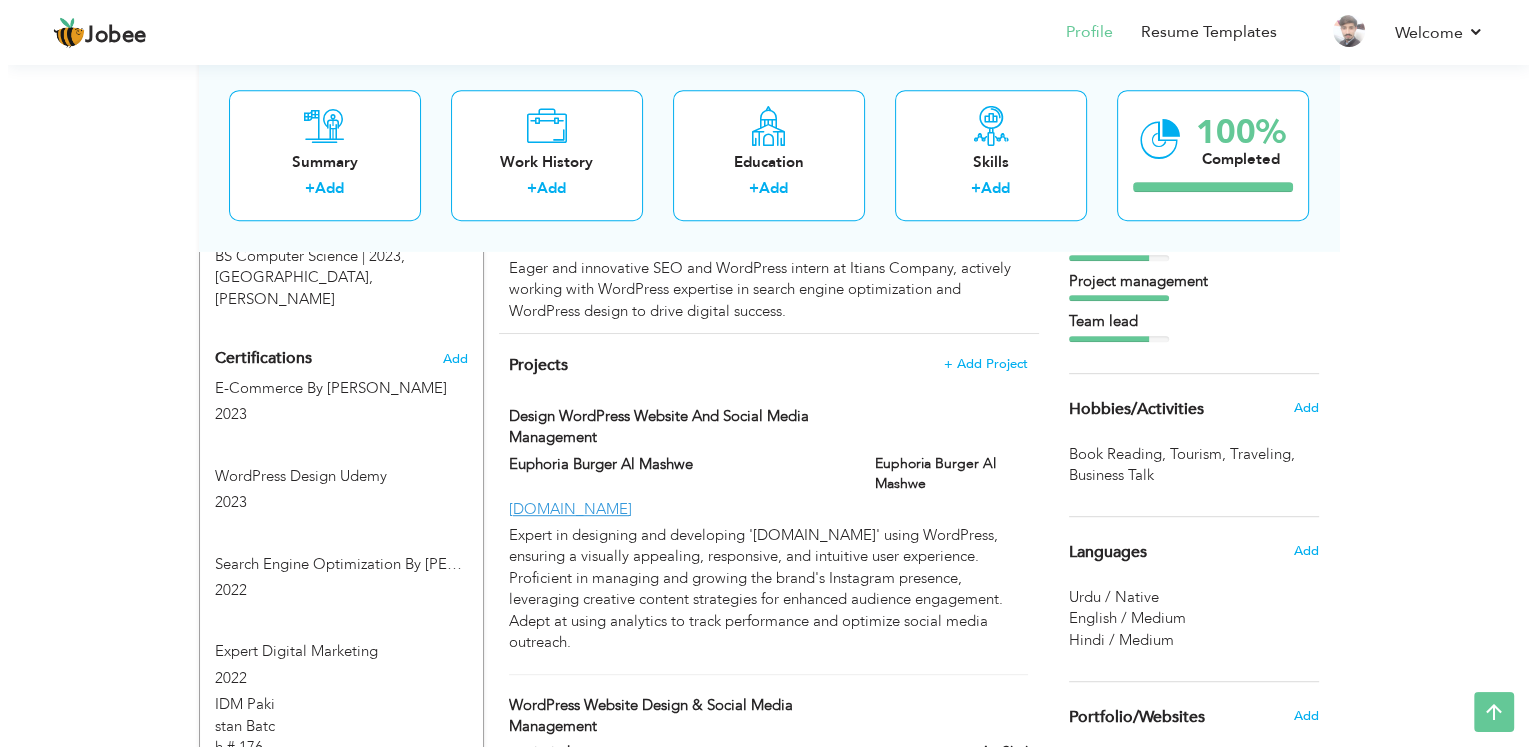 scroll, scrollTop: 920, scrollLeft: 0, axis: vertical 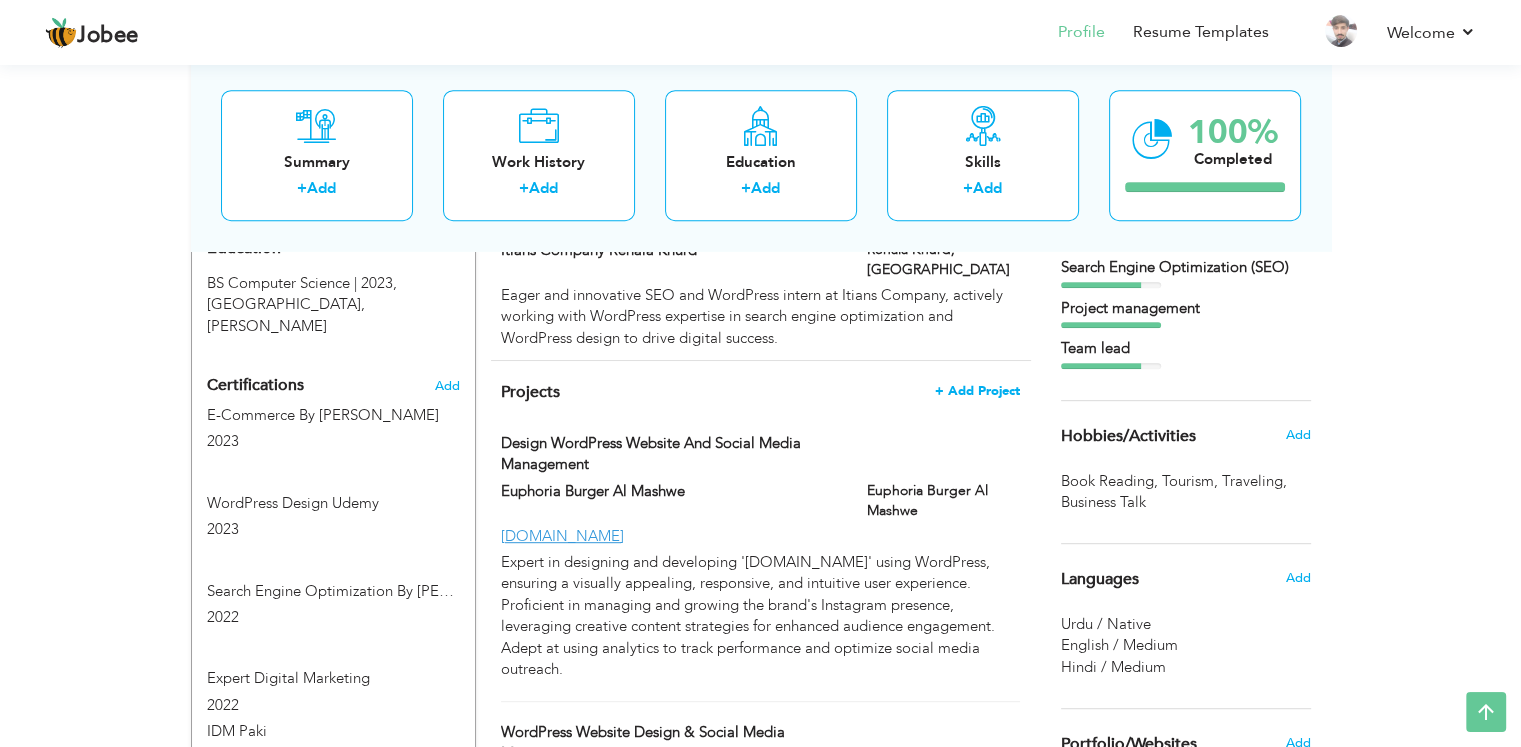 click on "+ Add Project" at bounding box center (977, 391) 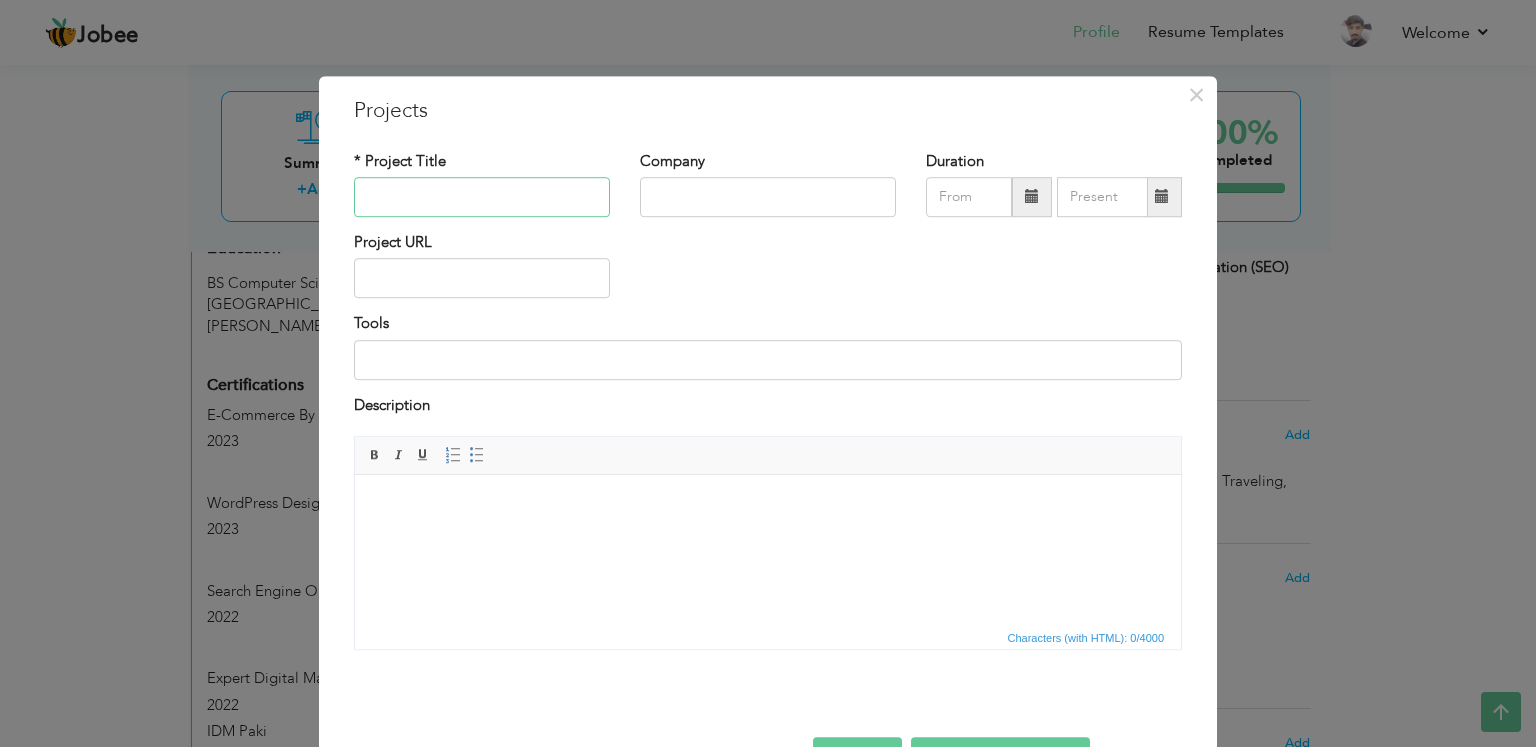 click at bounding box center [482, 197] 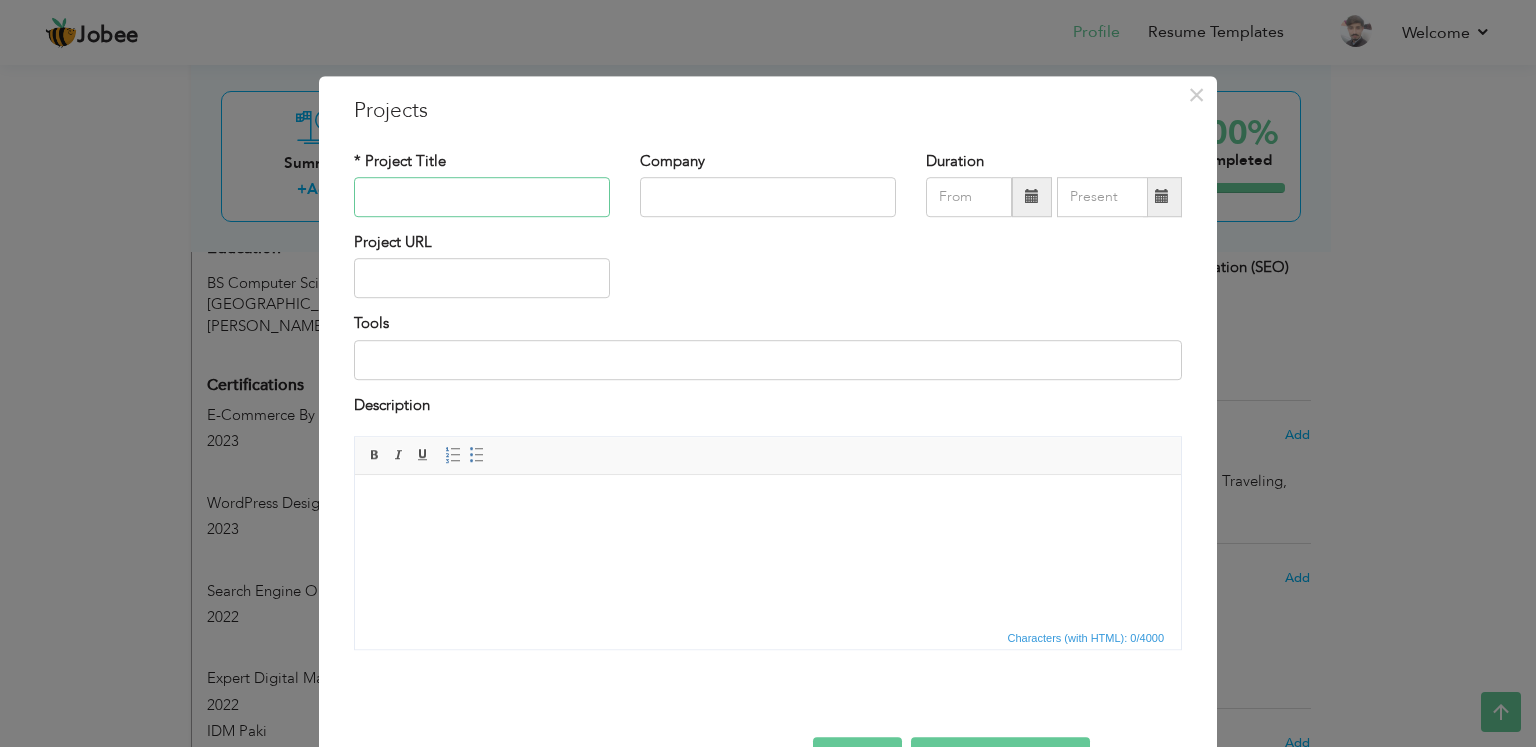click at bounding box center (482, 197) 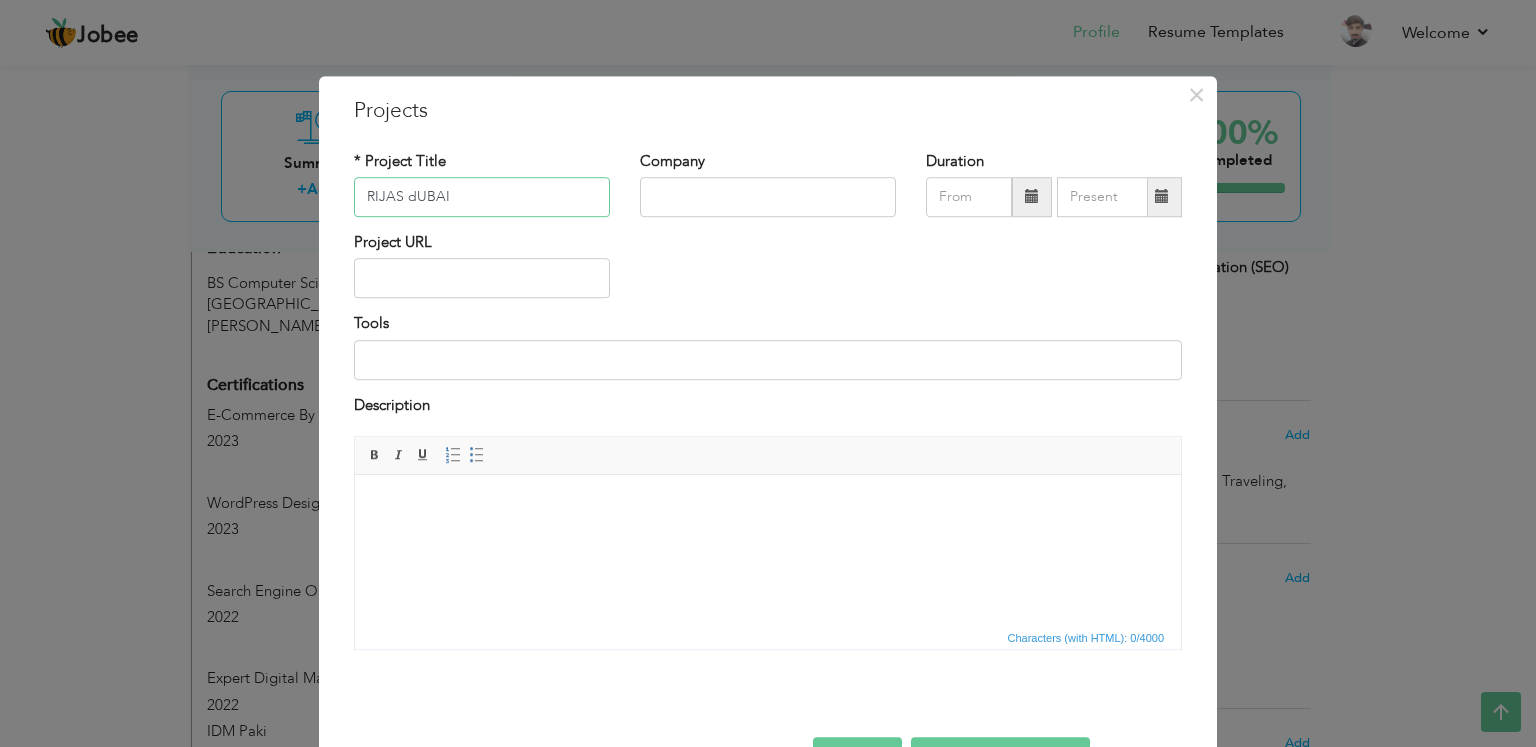 type on "RIJAS dUBAI" 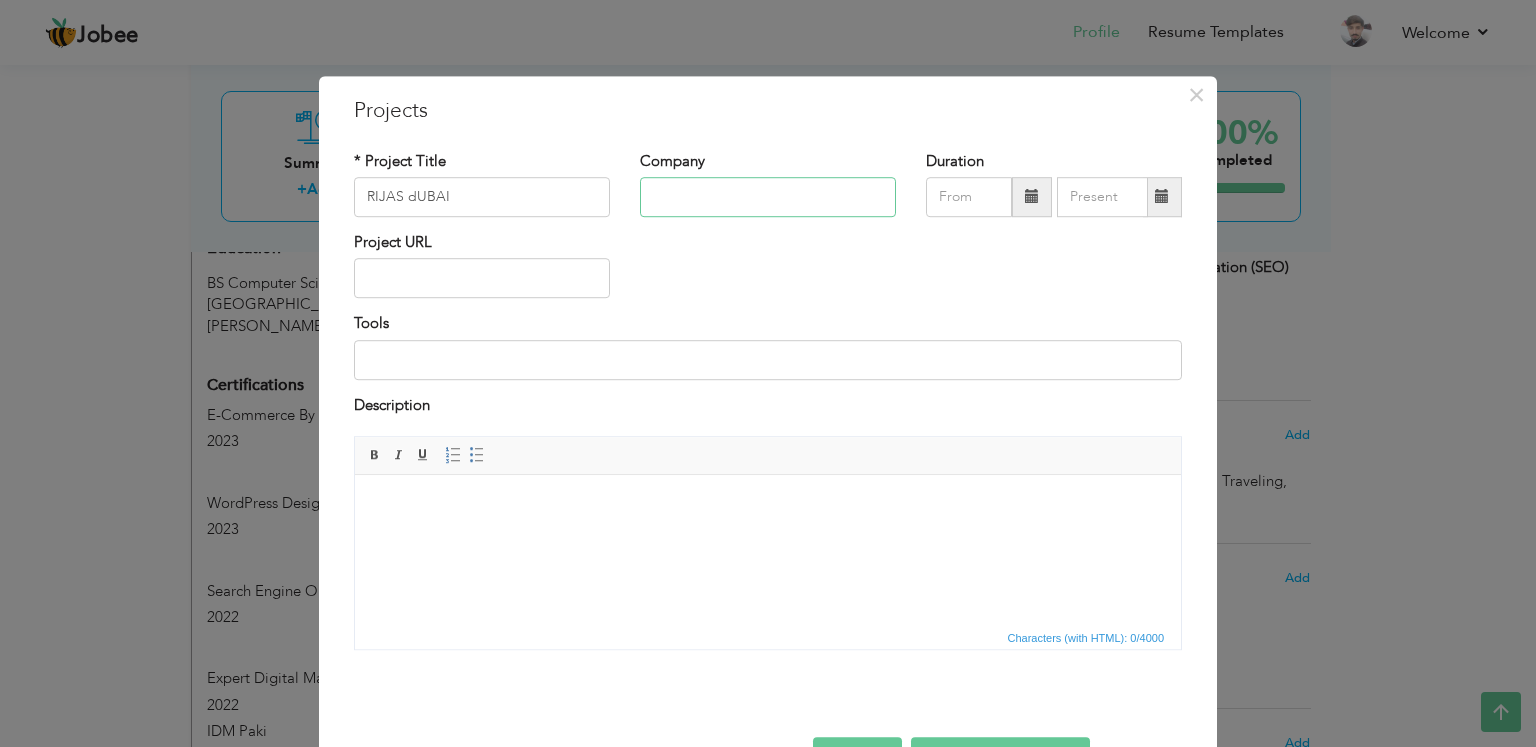 click at bounding box center [768, 197] 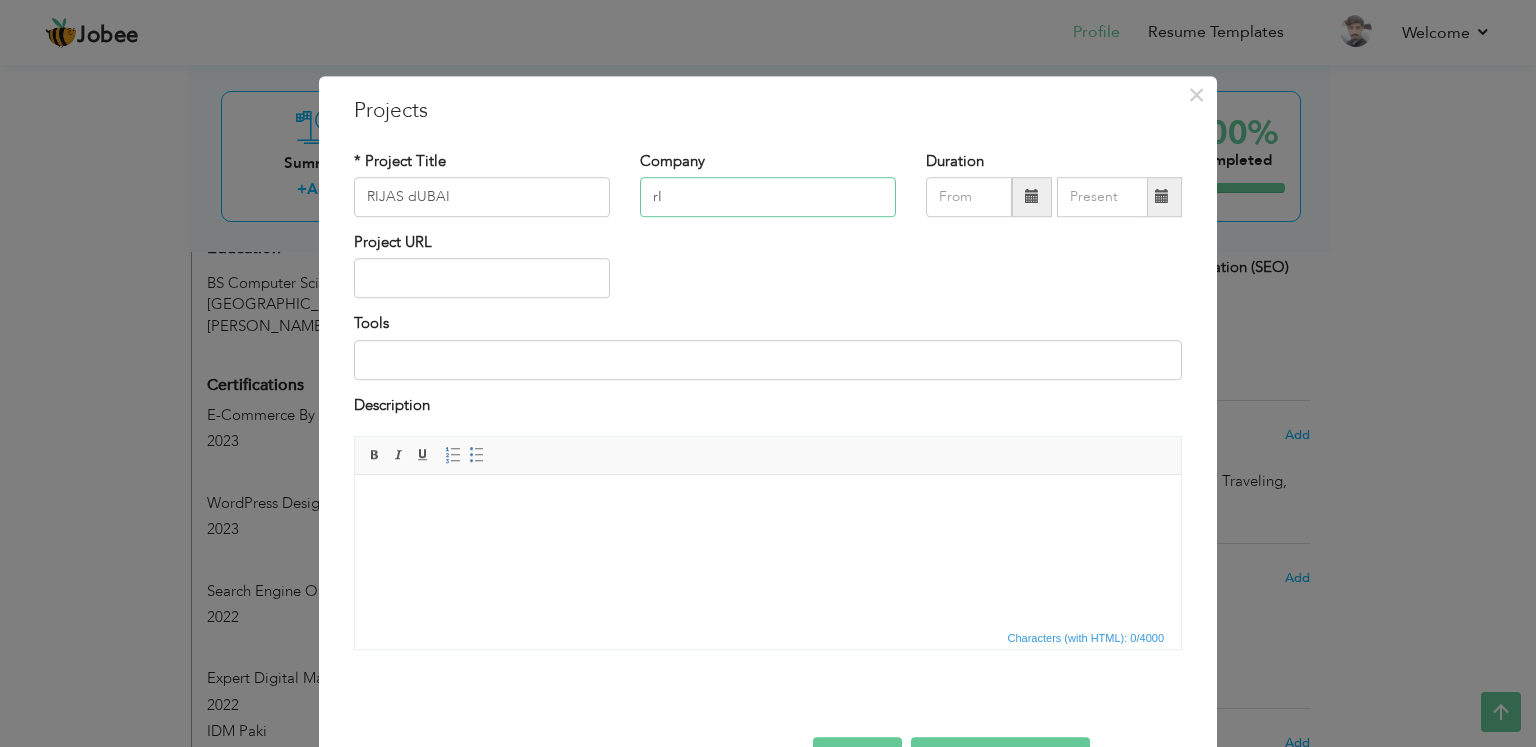 type on "r" 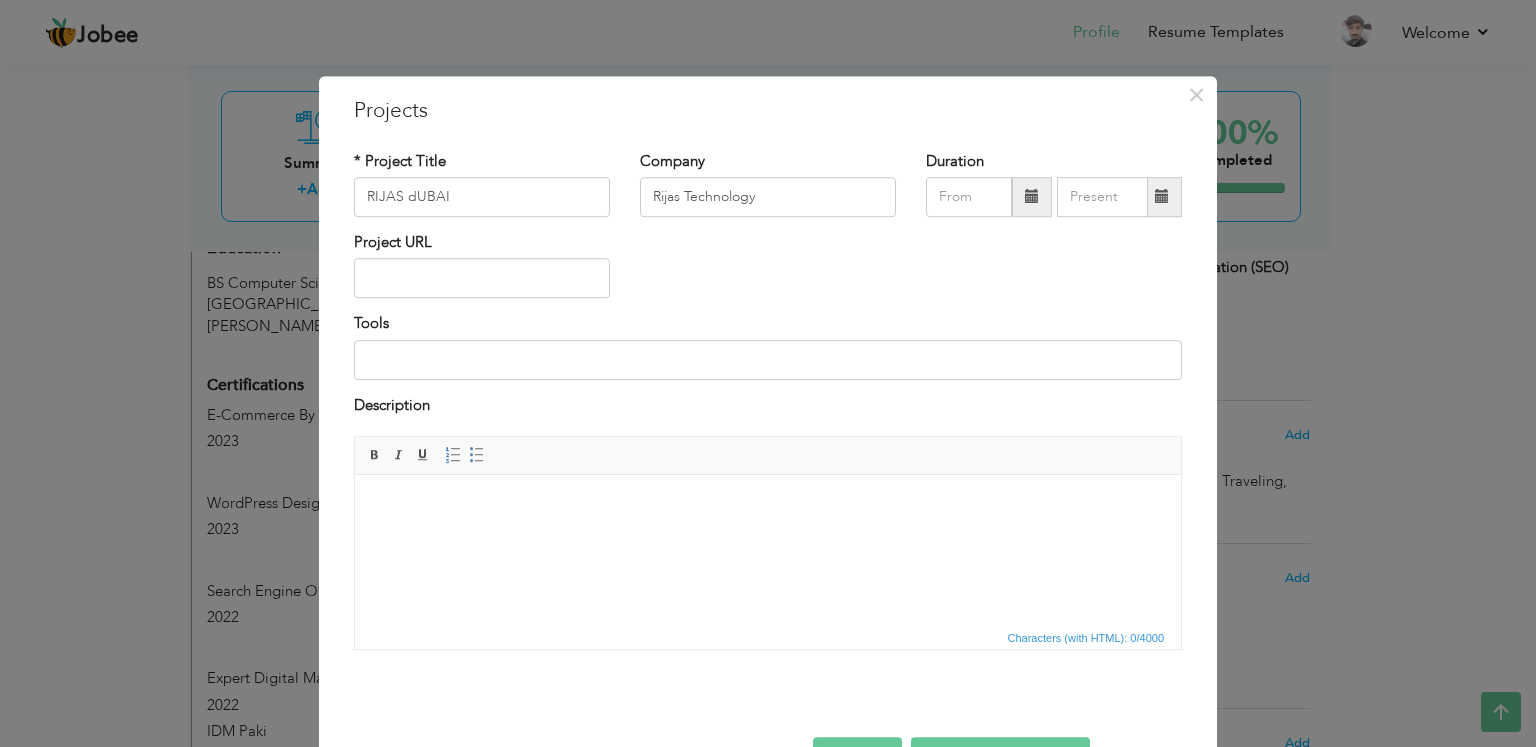 drag, startPoint x: 657, startPoint y: 197, endPoint x: 616, endPoint y: 253, distance: 69.40461 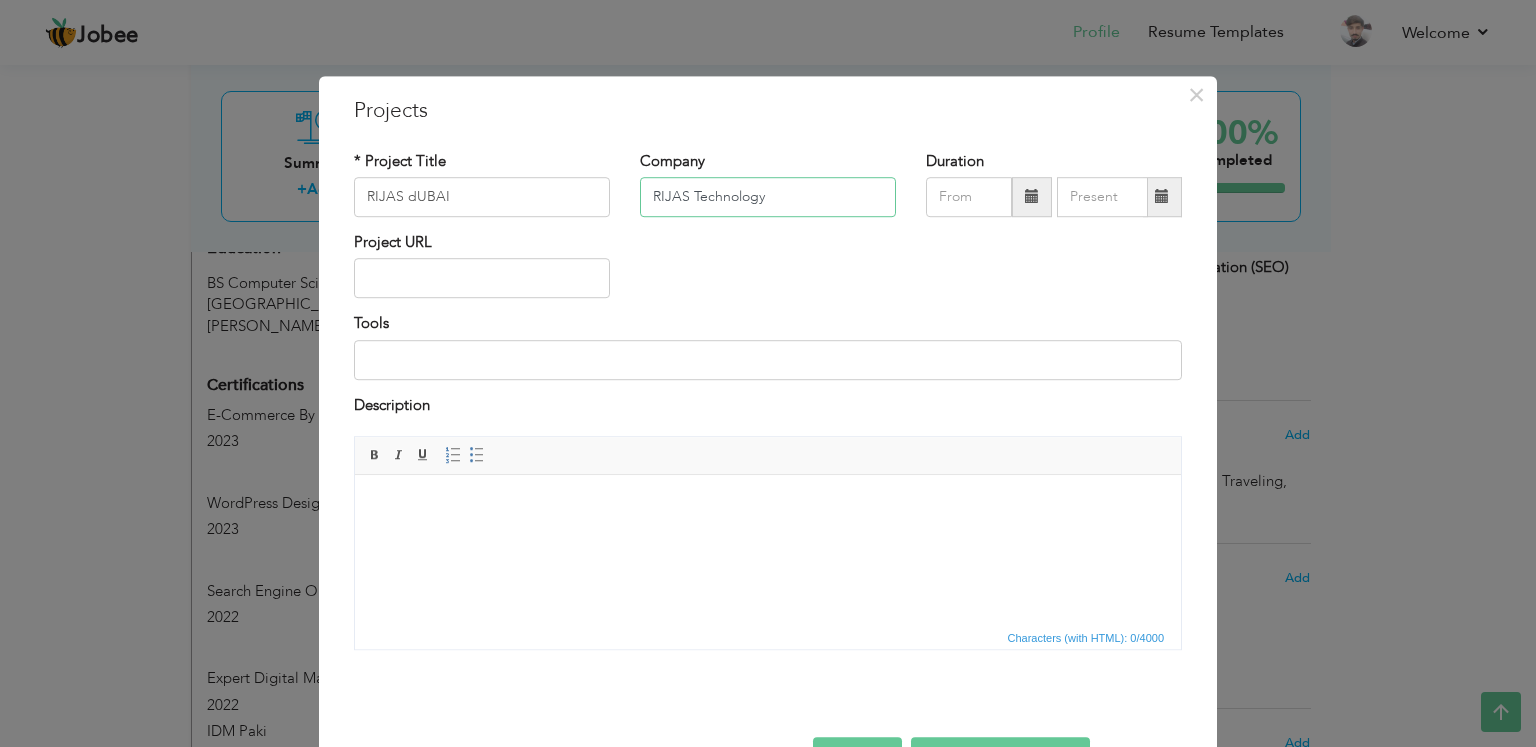type on "RIJAS Technology" 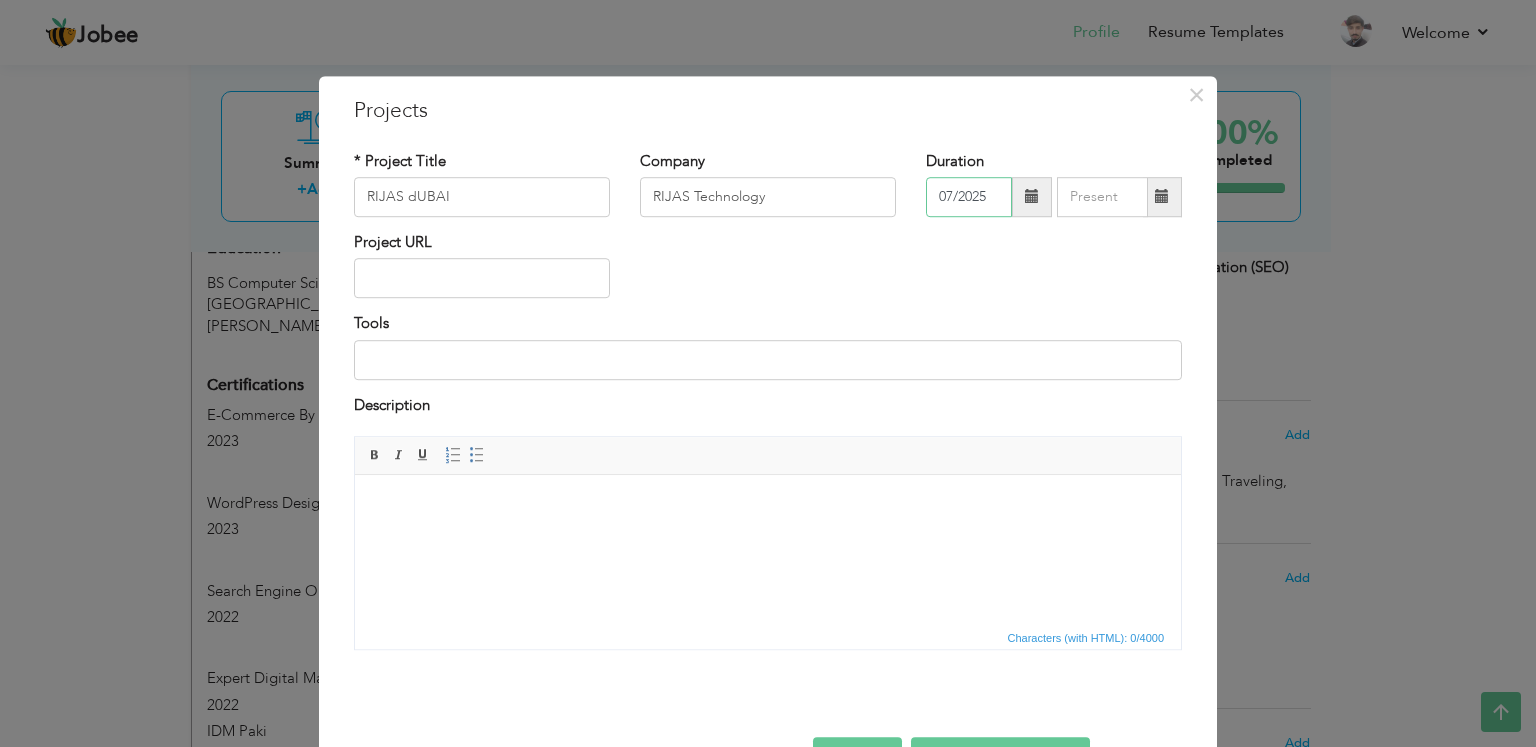 click on "07/2025" at bounding box center (969, 197) 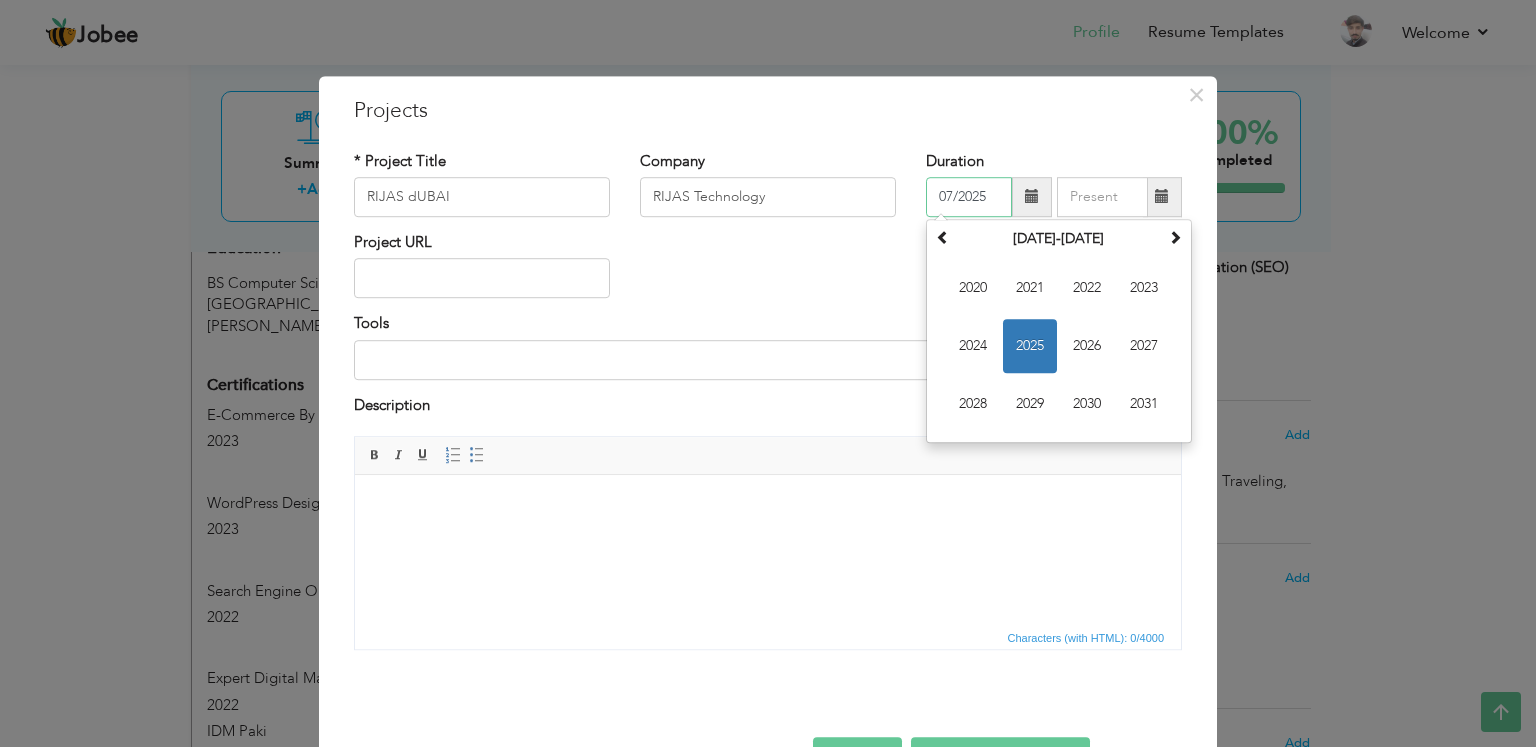 click on "2025" at bounding box center [1030, 346] 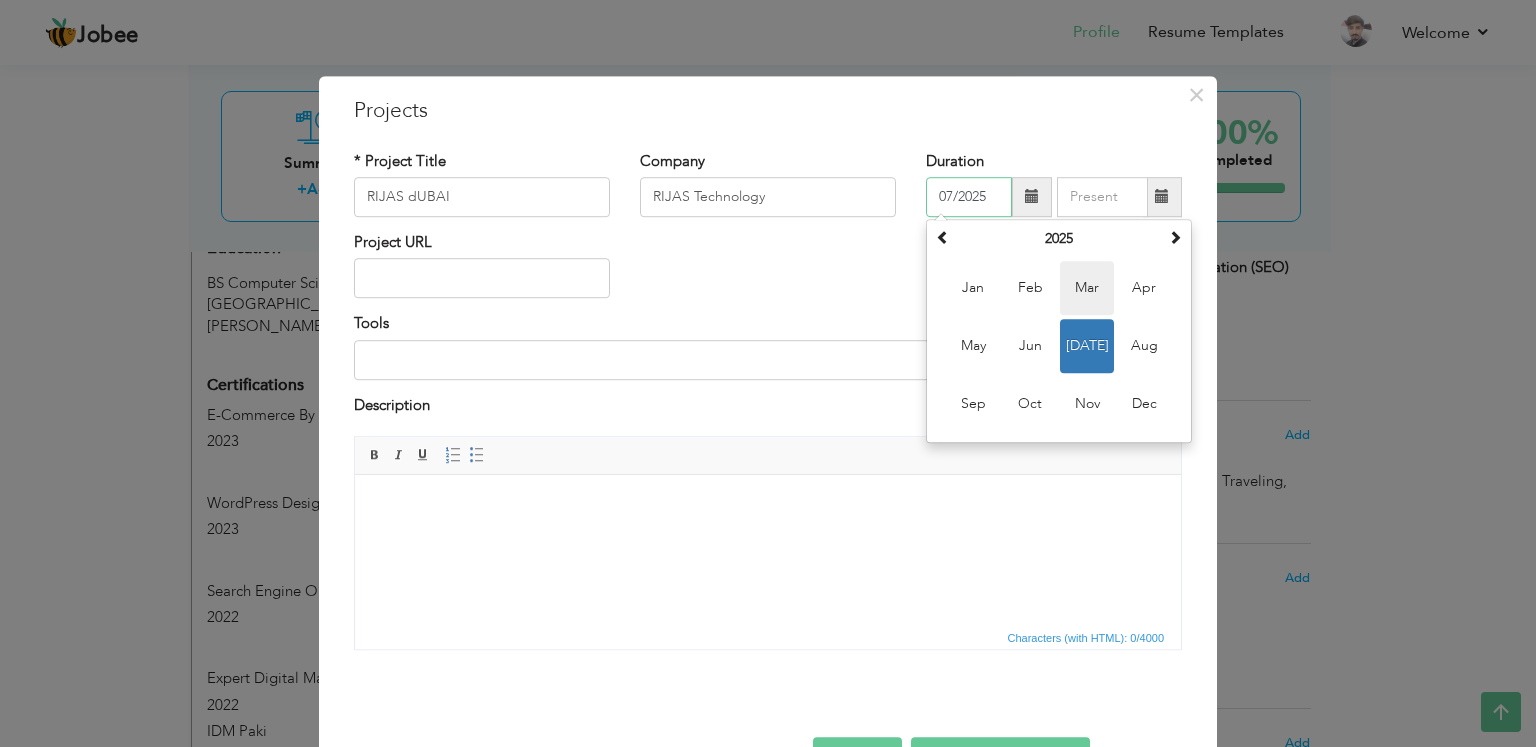 click on "Mar" at bounding box center (1087, 288) 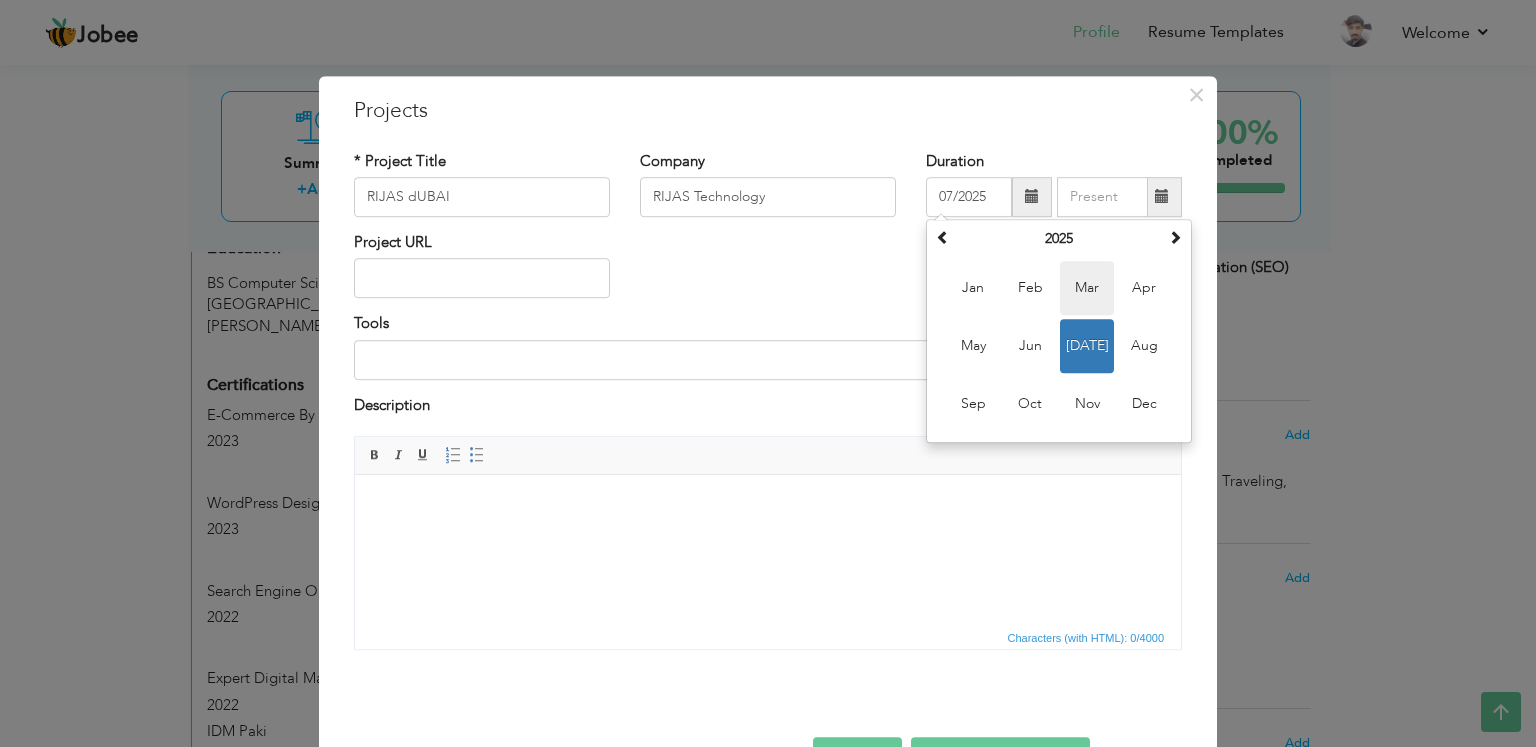 type on "03/2025" 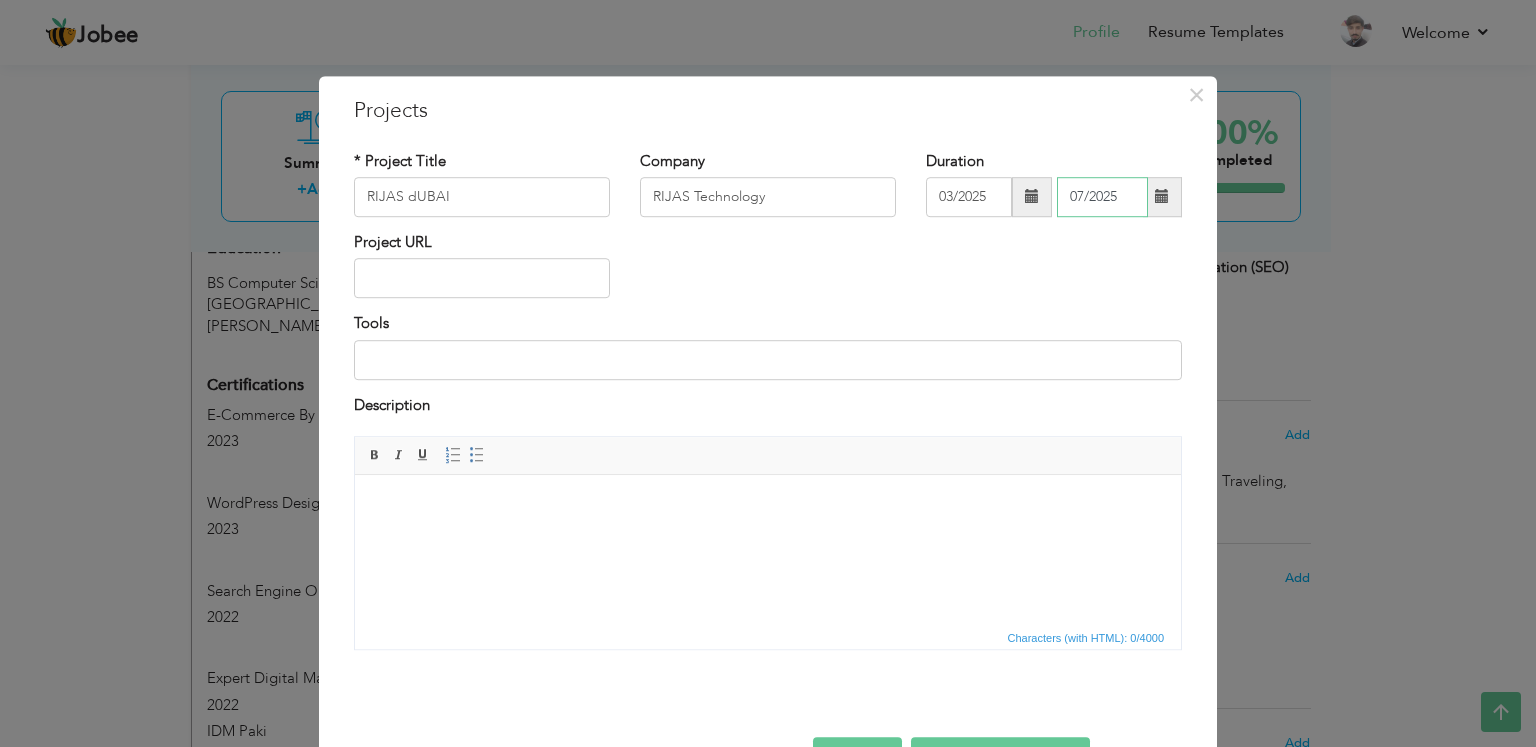 click on "07/2025" at bounding box center [1102, 197] 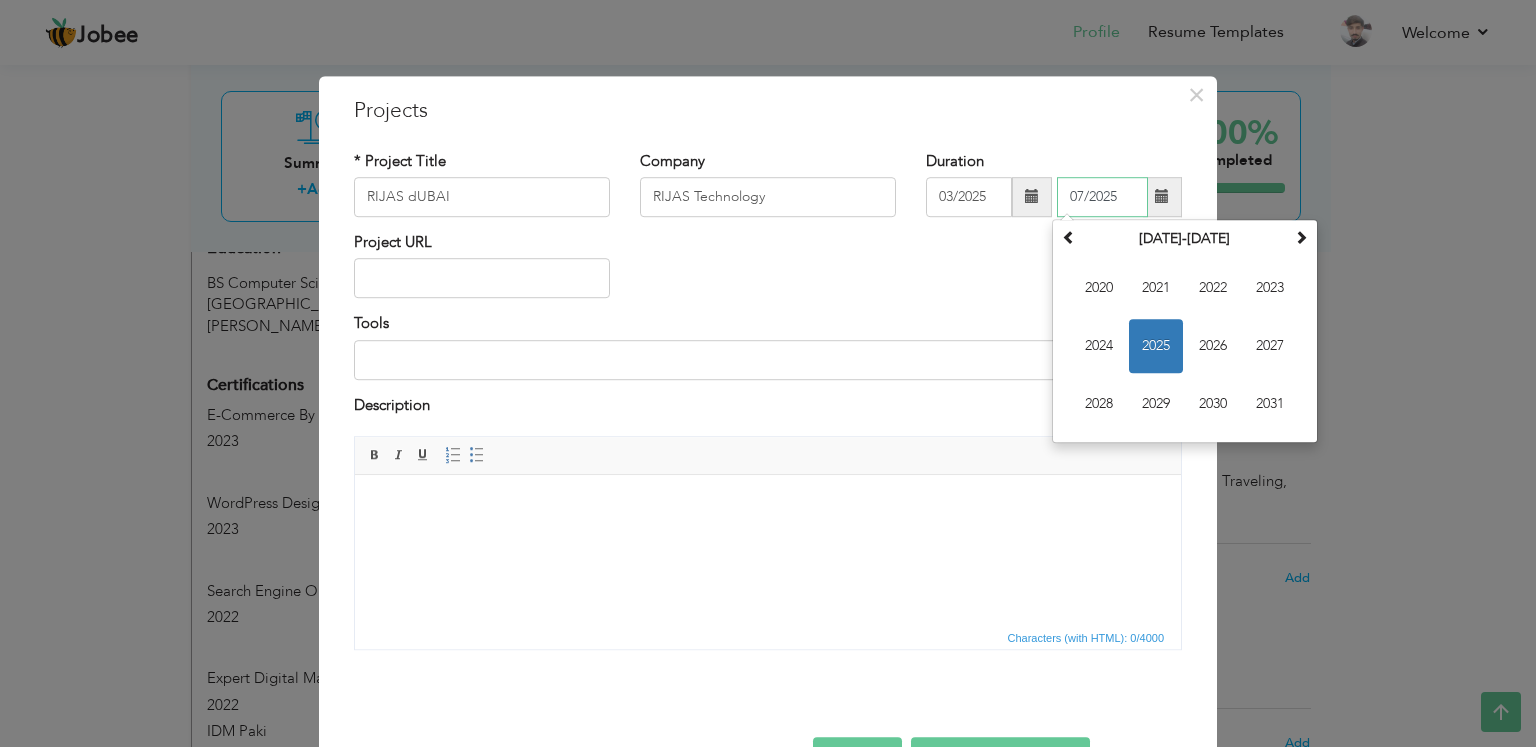 click on "2025" at bounding box center [1156, 346] 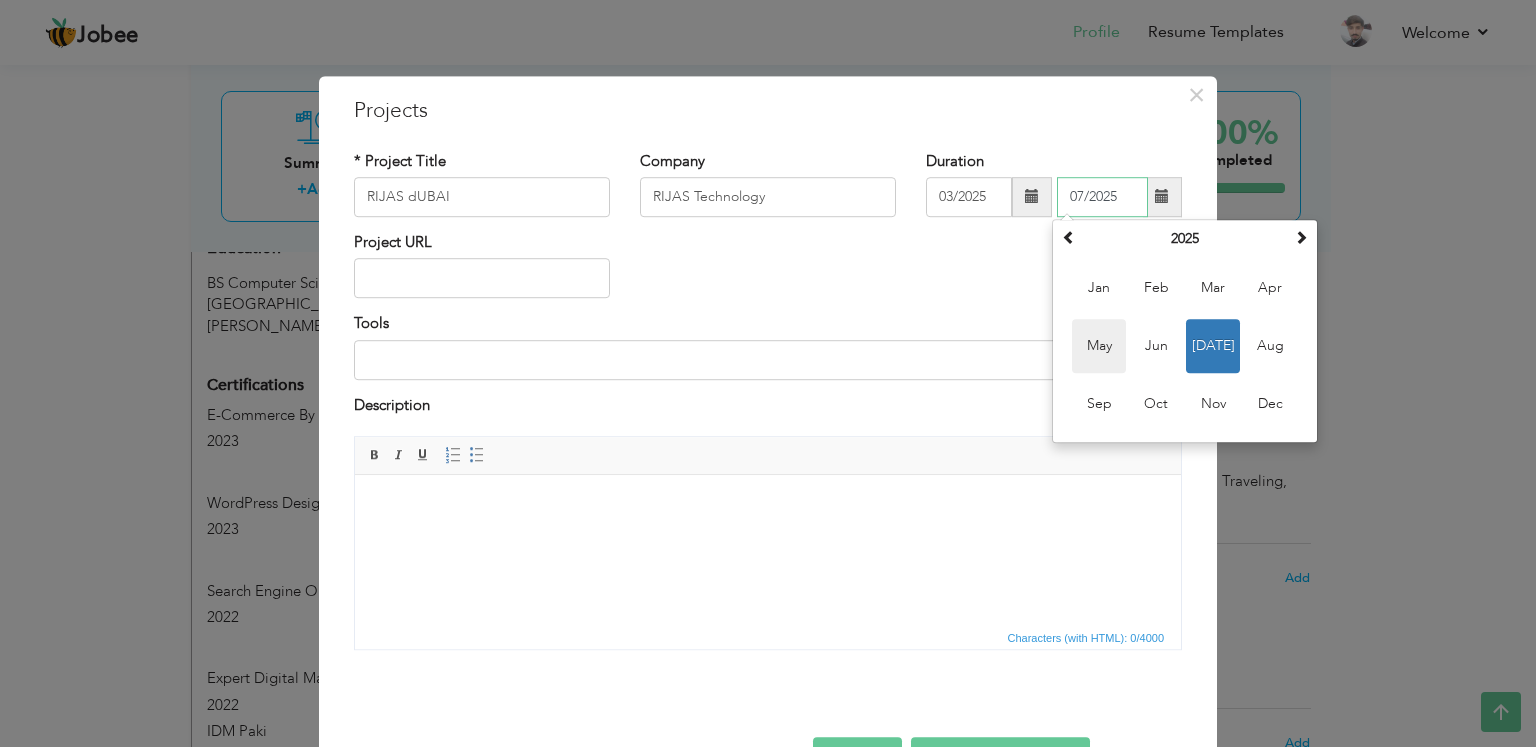 click on "May" at bounding box center (1099, 346) 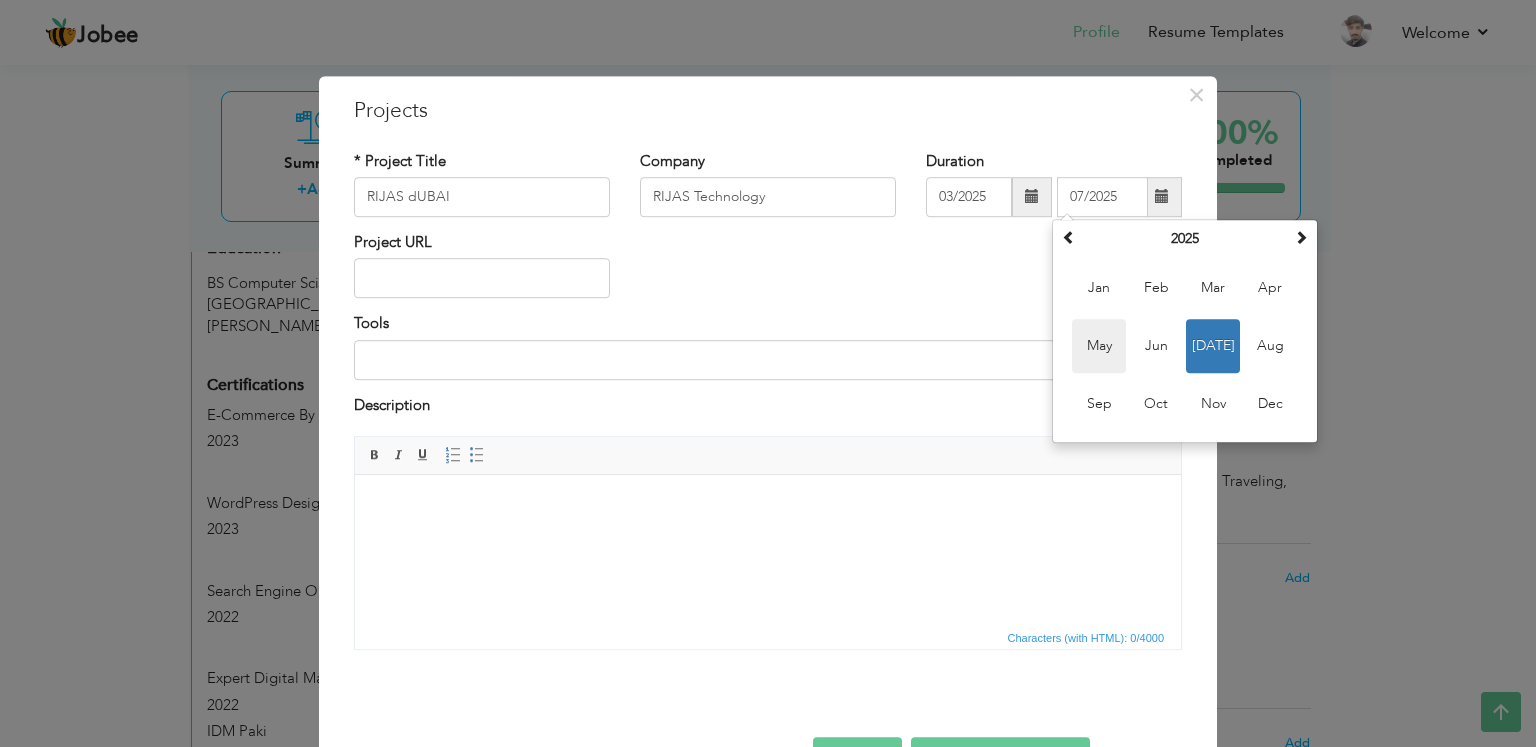 type on "05/2025" 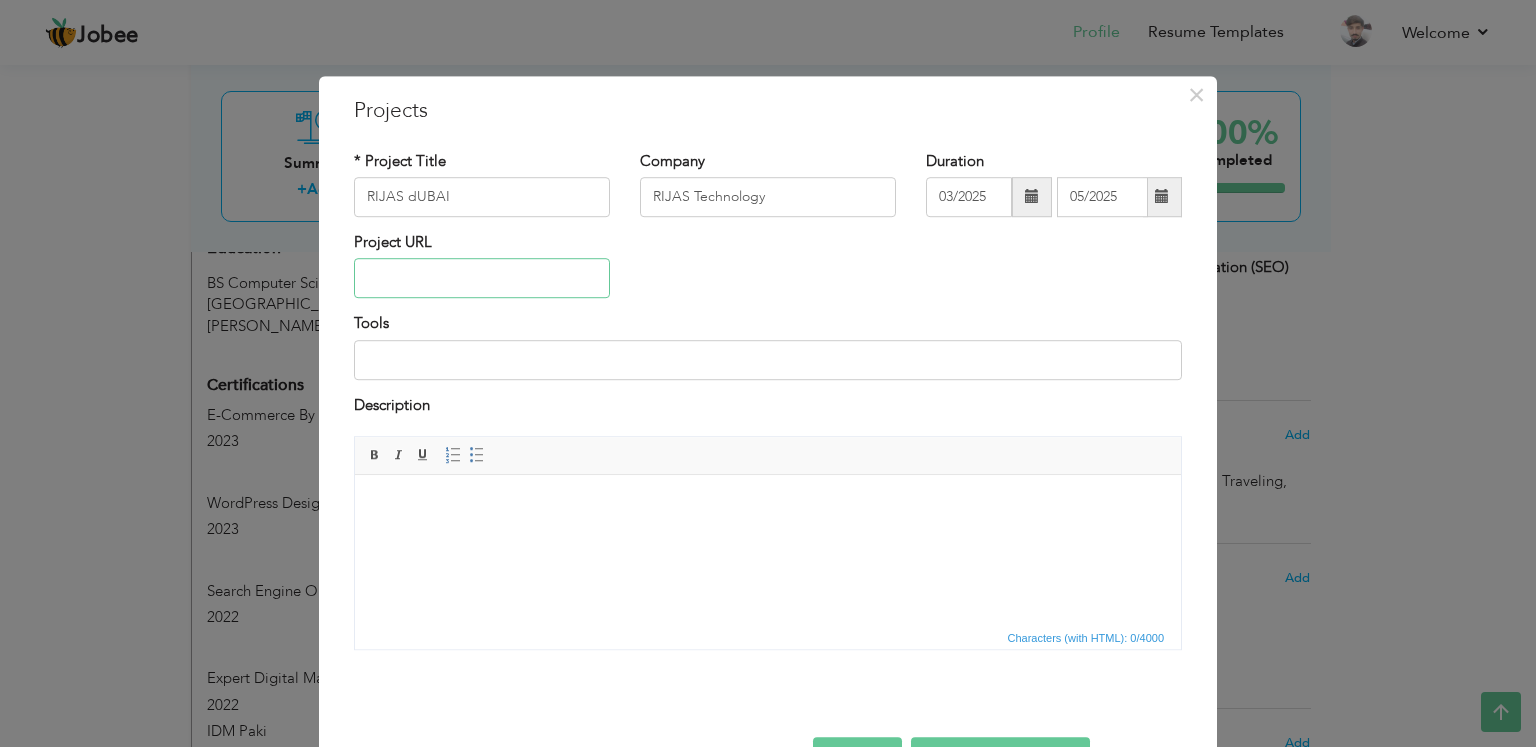 click at bounding box center [482, 279] 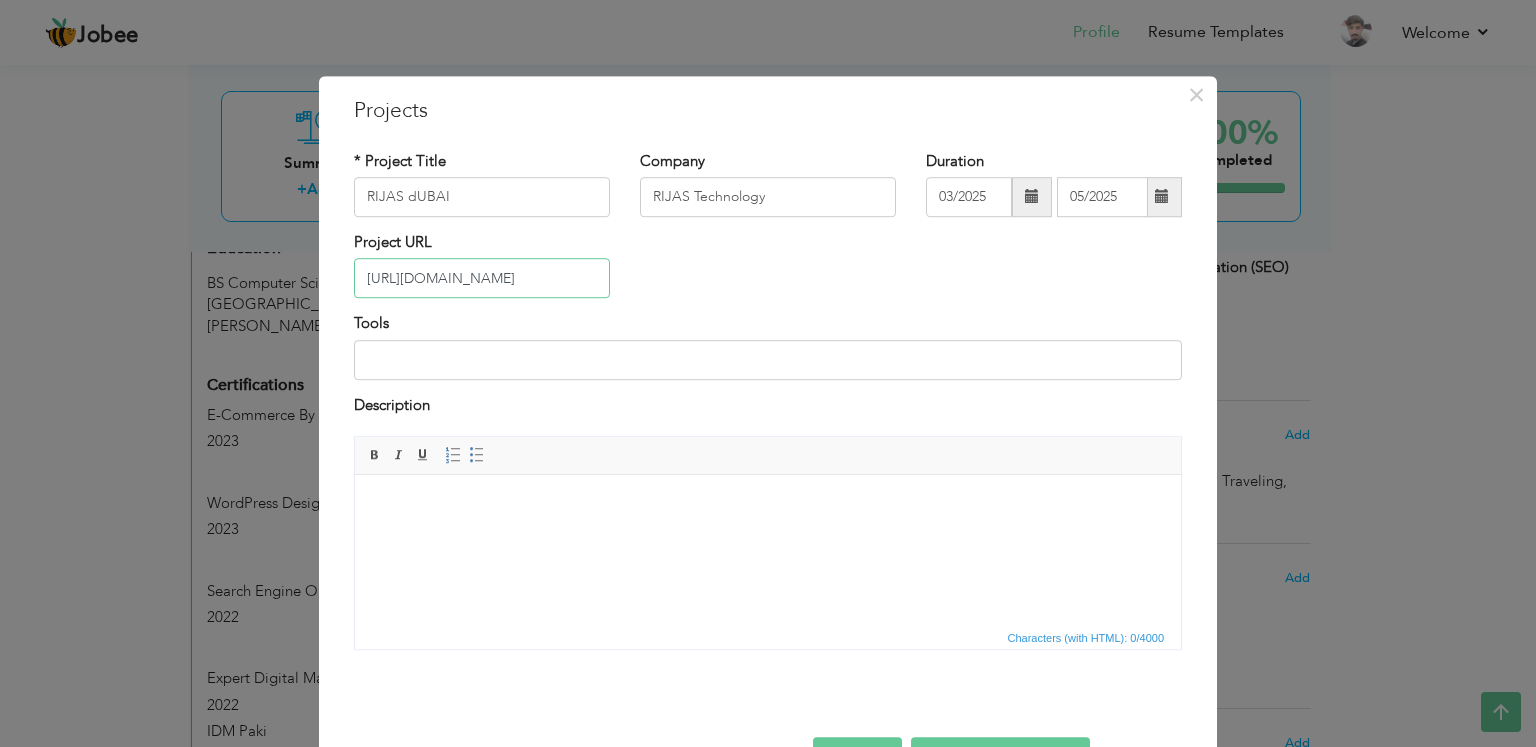 type on "https://rijasdubai.com/" 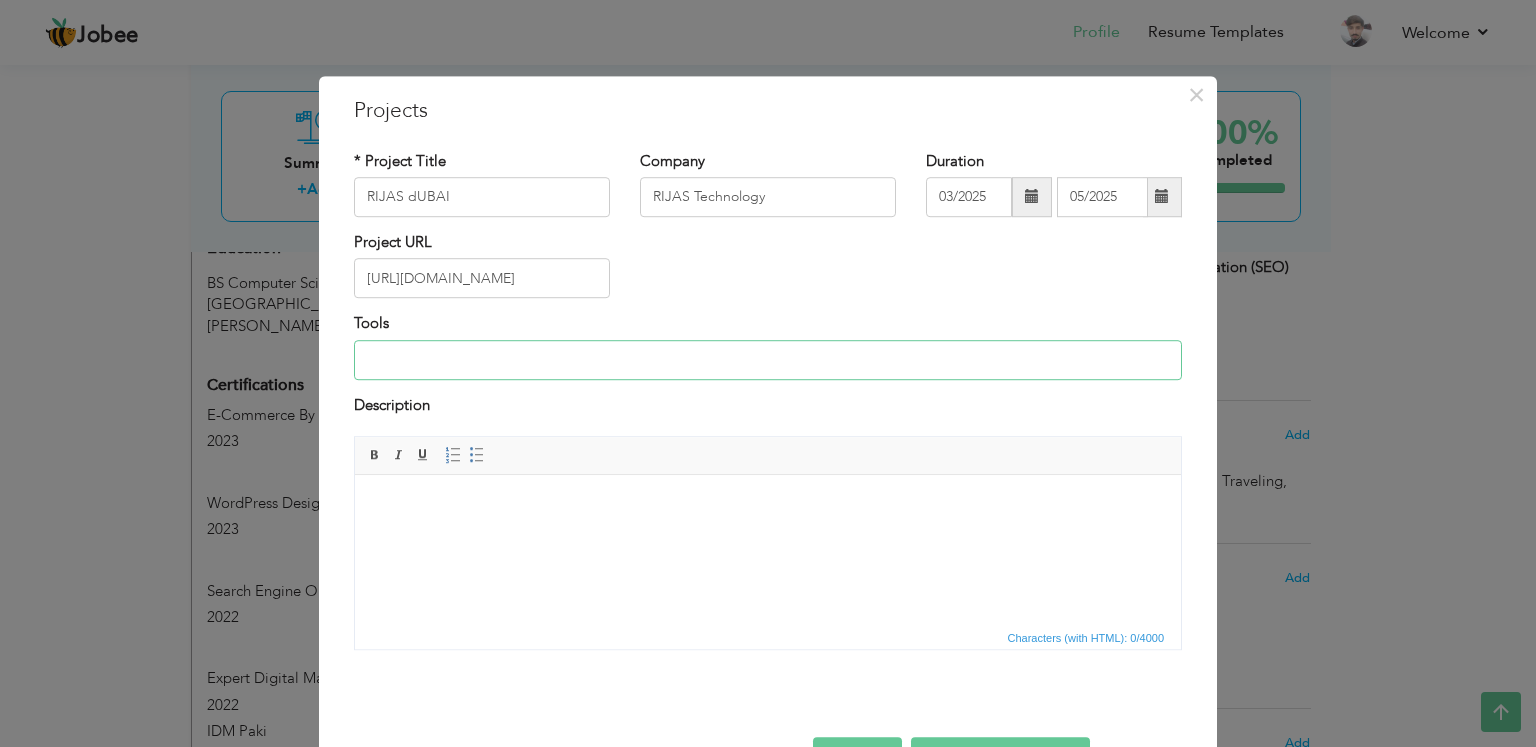 click at bounding box center (768, 360) 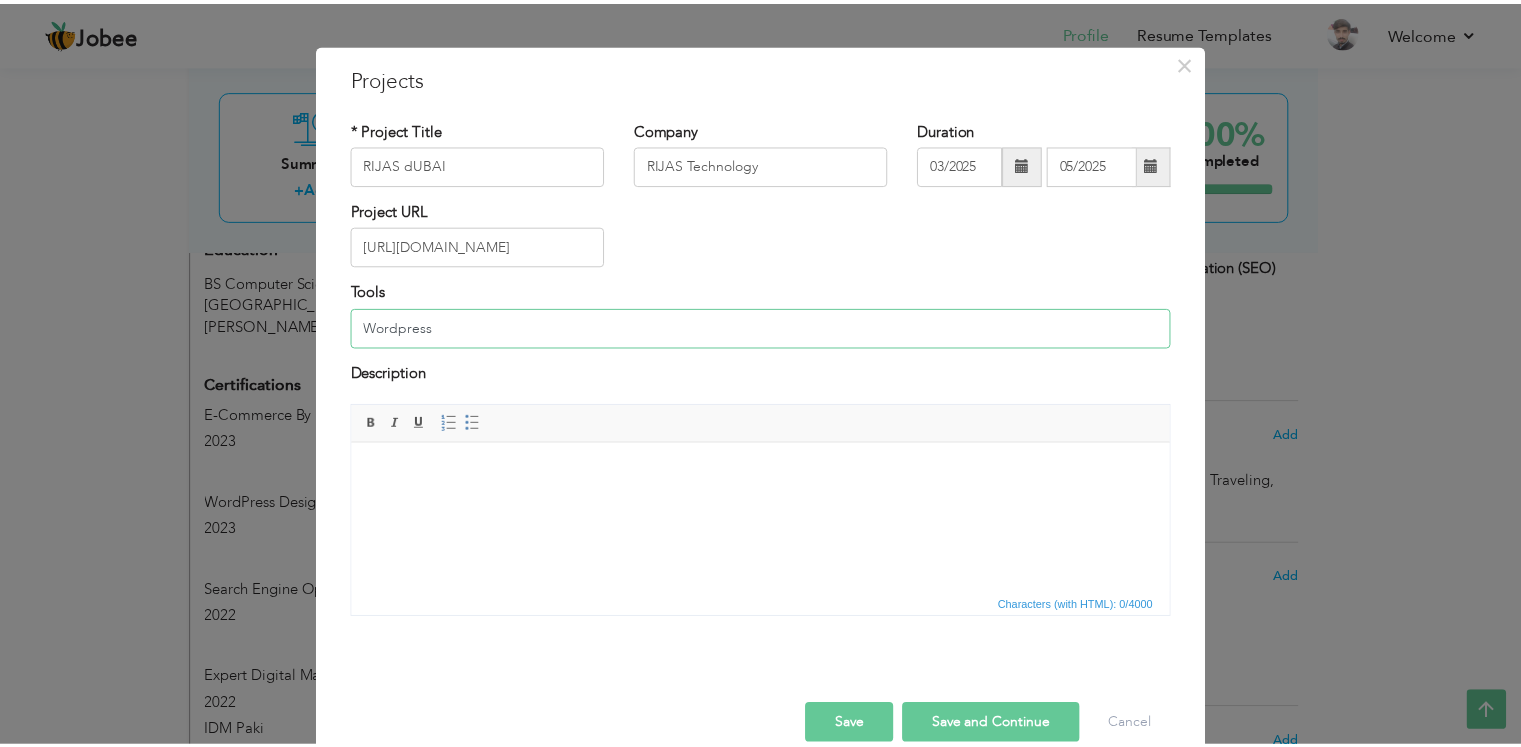 scroll, scrollTop: 64, scrollLeft: 0, axis: vertical 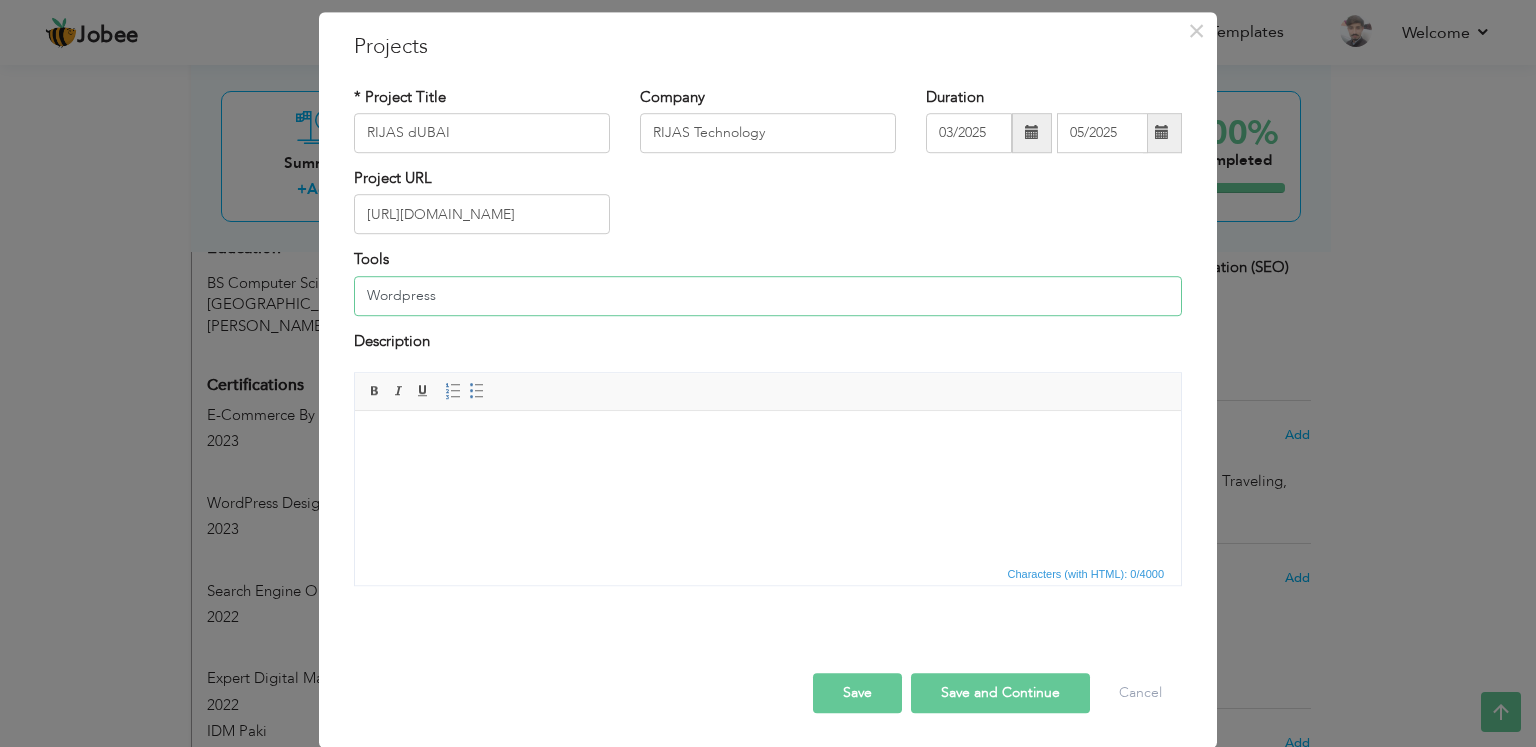 type on "Wordpress" 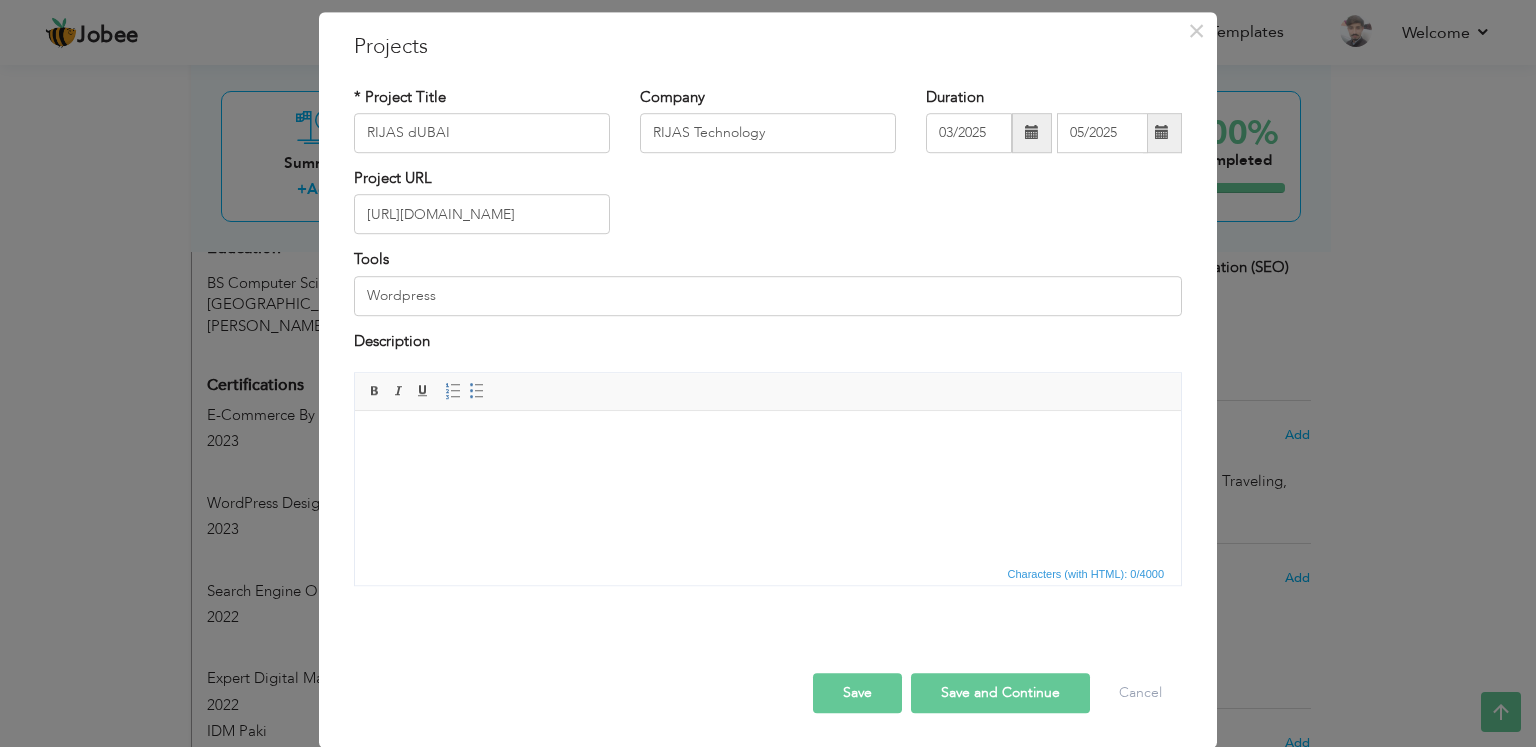 click at bounding box center [768, 441] 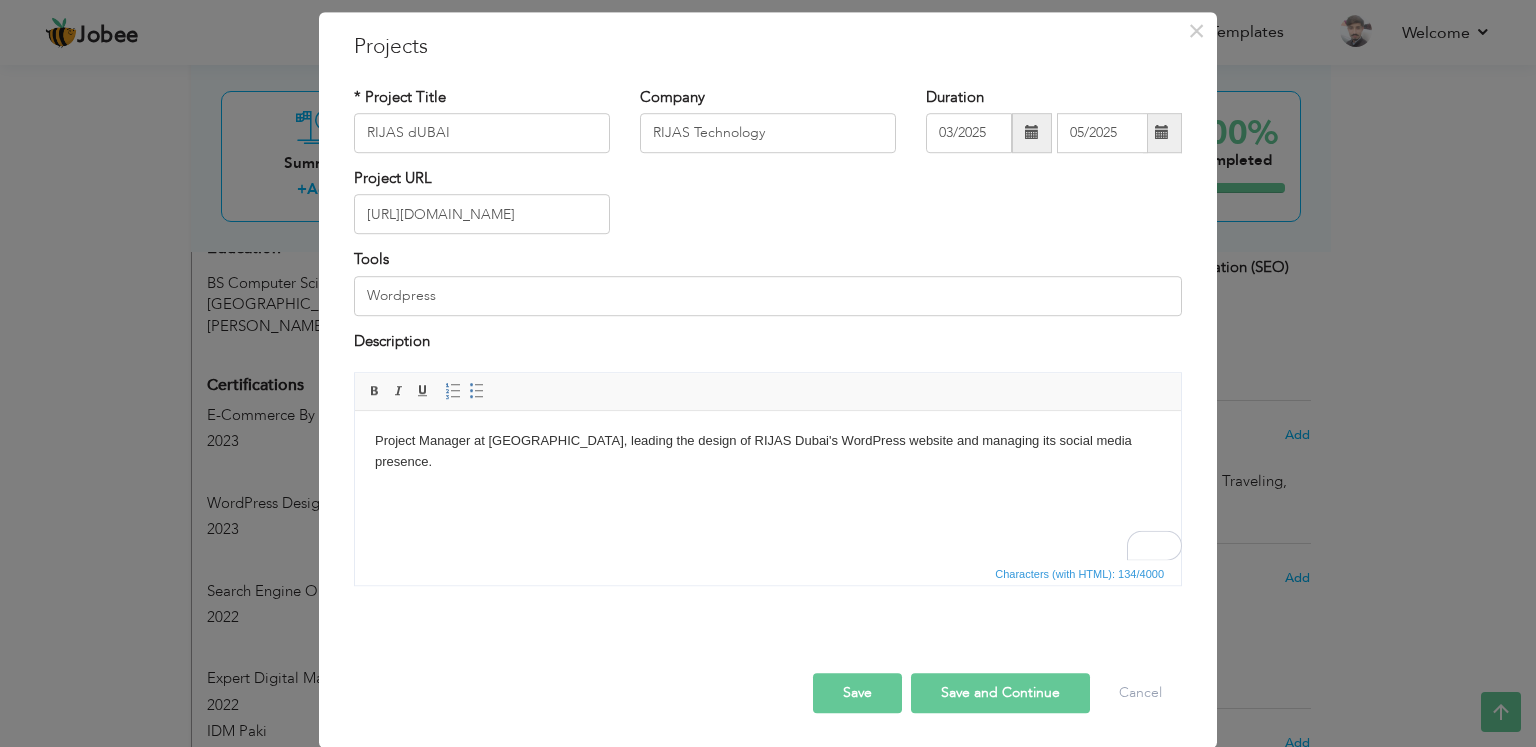 click on "Project Manager at RIJAS Technology, leading the design of RIJAS Dubai's WordPress website and managing its social media presence." at bounding box center (768, 452) 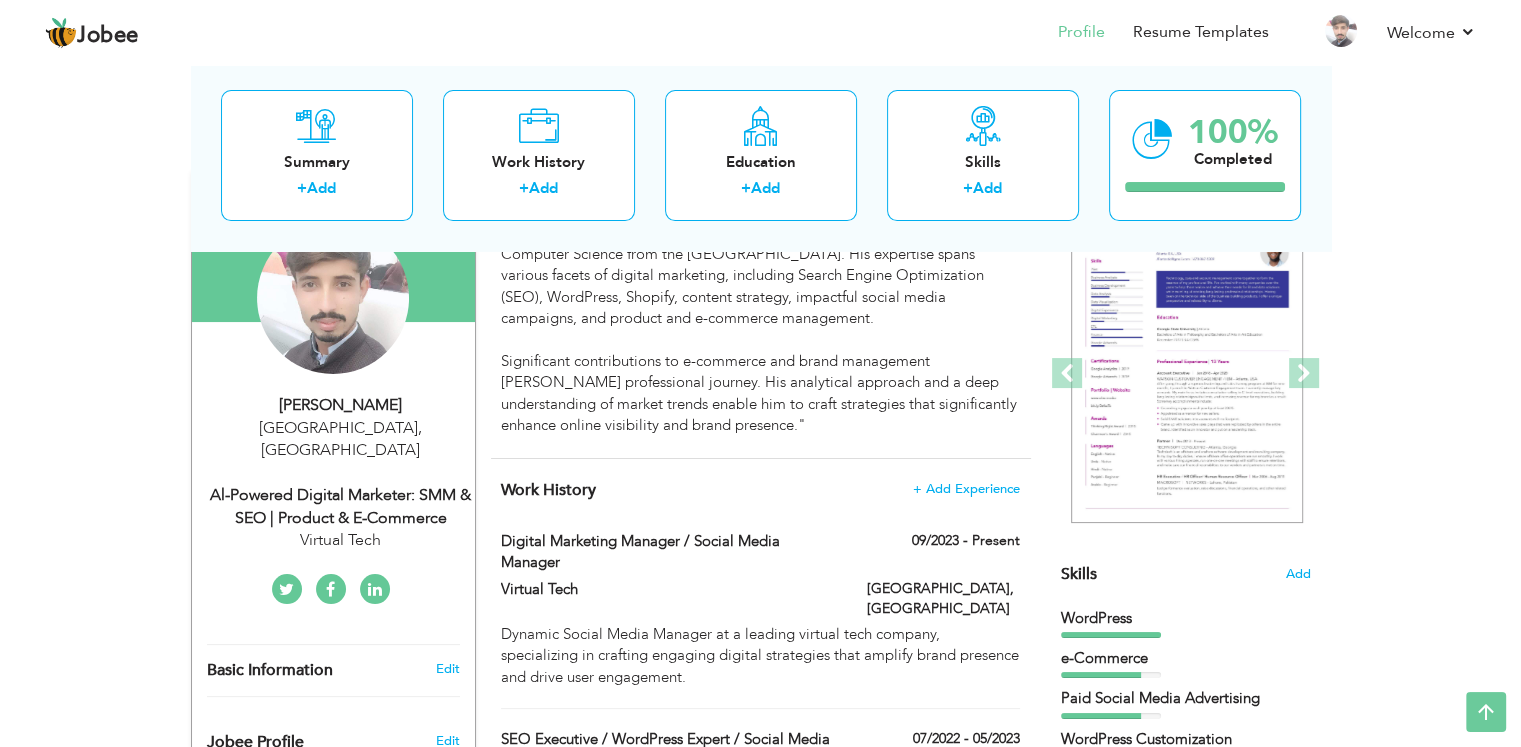 scroll, scrollTop: 0, scrollLeft: 0, axis: both 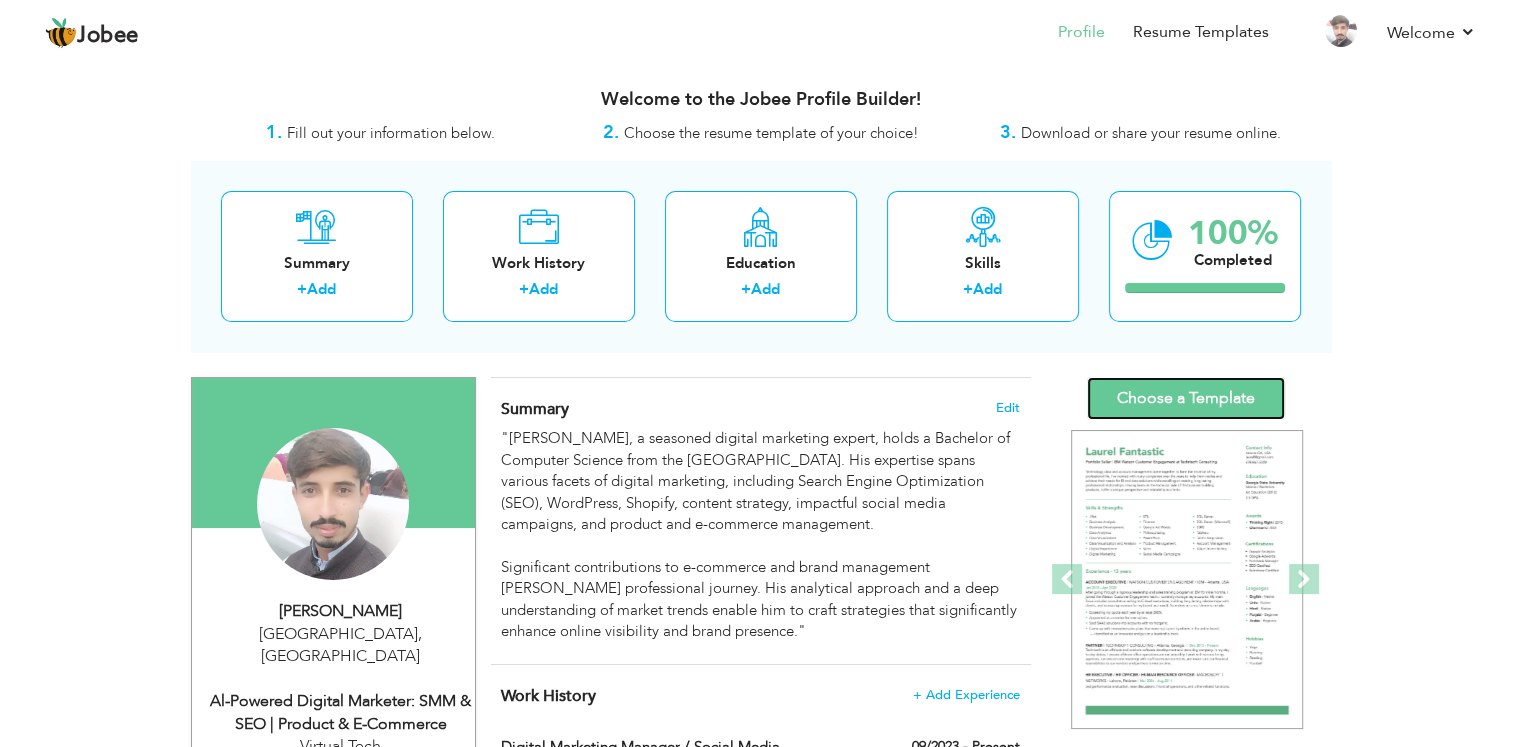 click on "Choose a Template" at bounding box center [1186, 398] 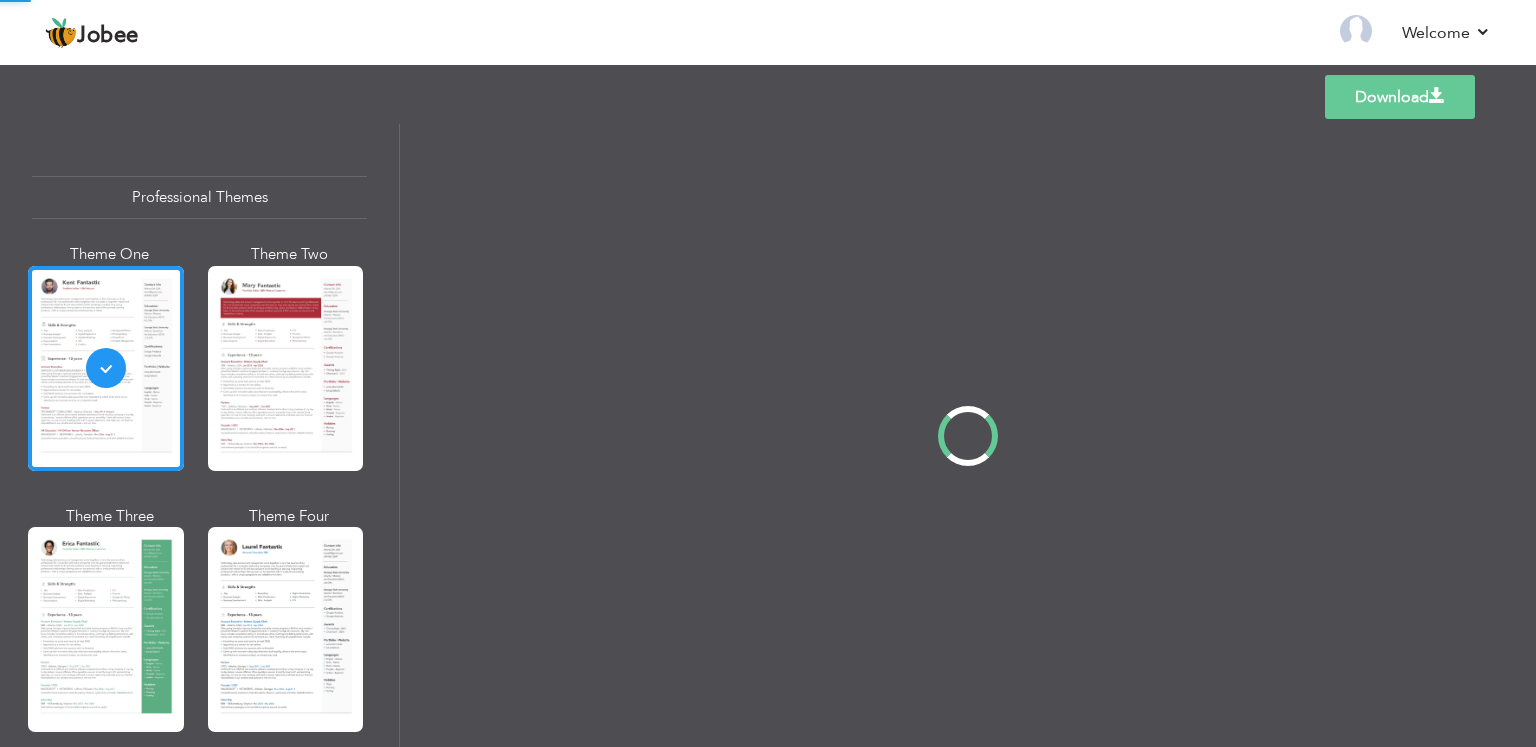 scroll, scrollTop: 0, scrollLeft: 0, axis: both 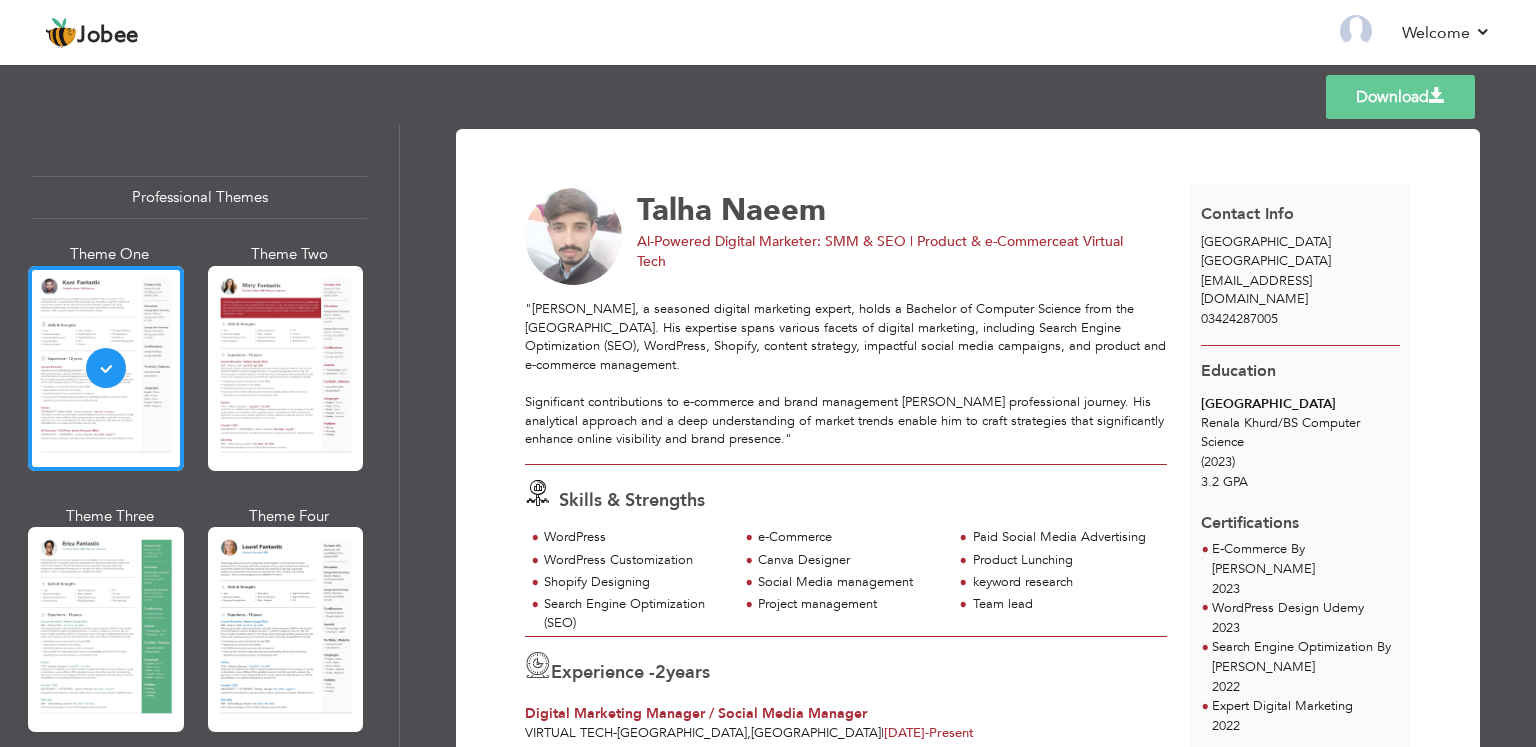 click on "Download" at bounding box center (1400, 97) 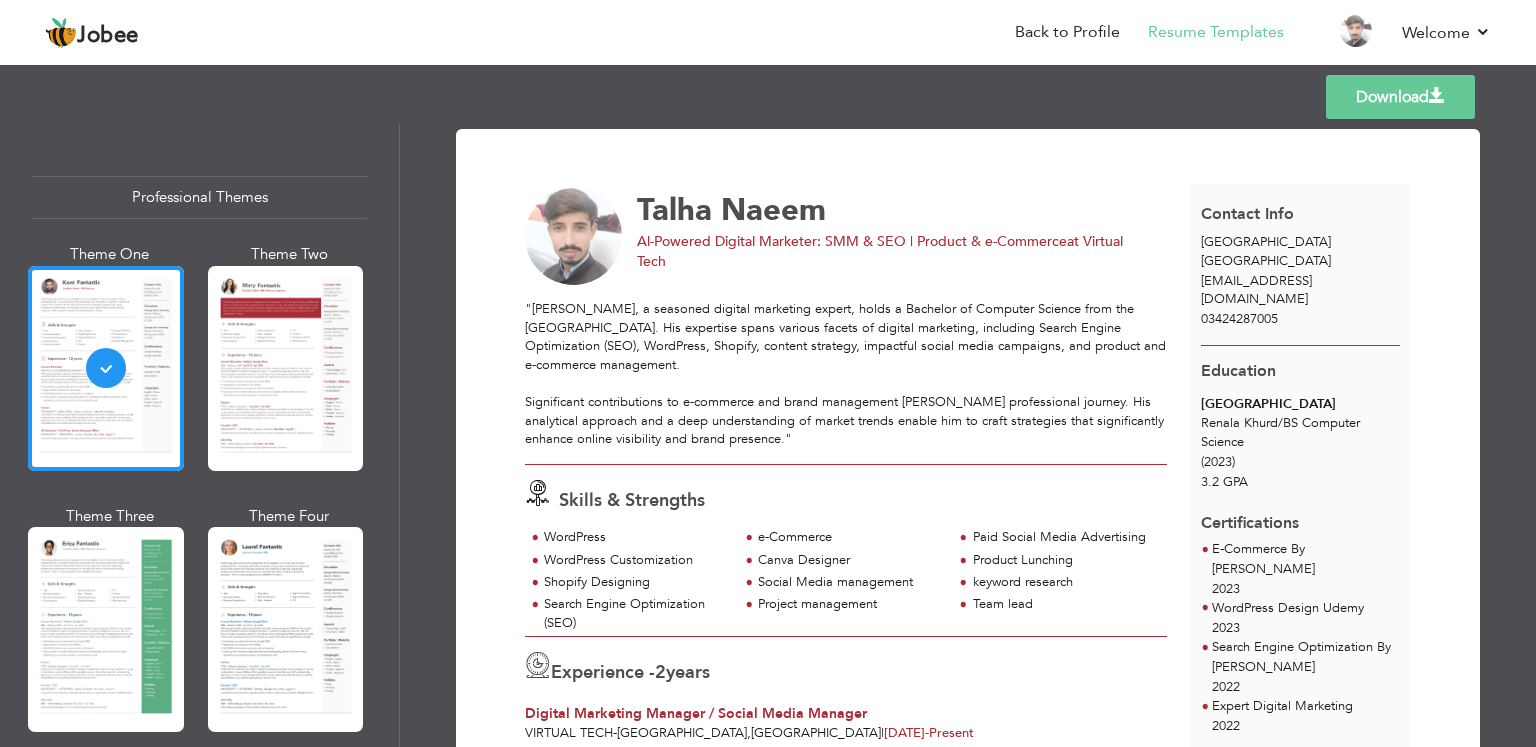 click on "Templates
Download" at bounding box center [768, 97] 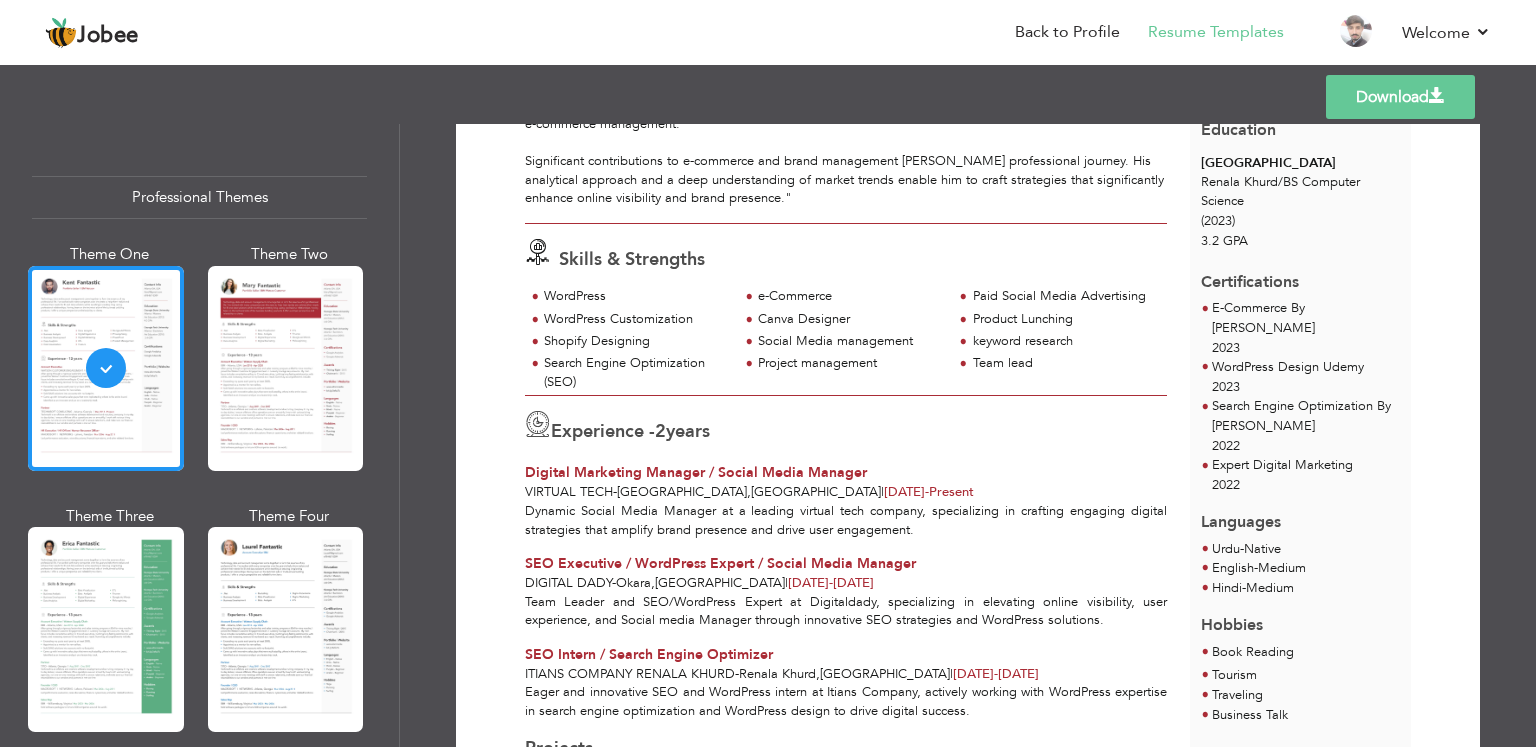 scroll, scrollTop: 0, scrollLeft: 0, axis: both 